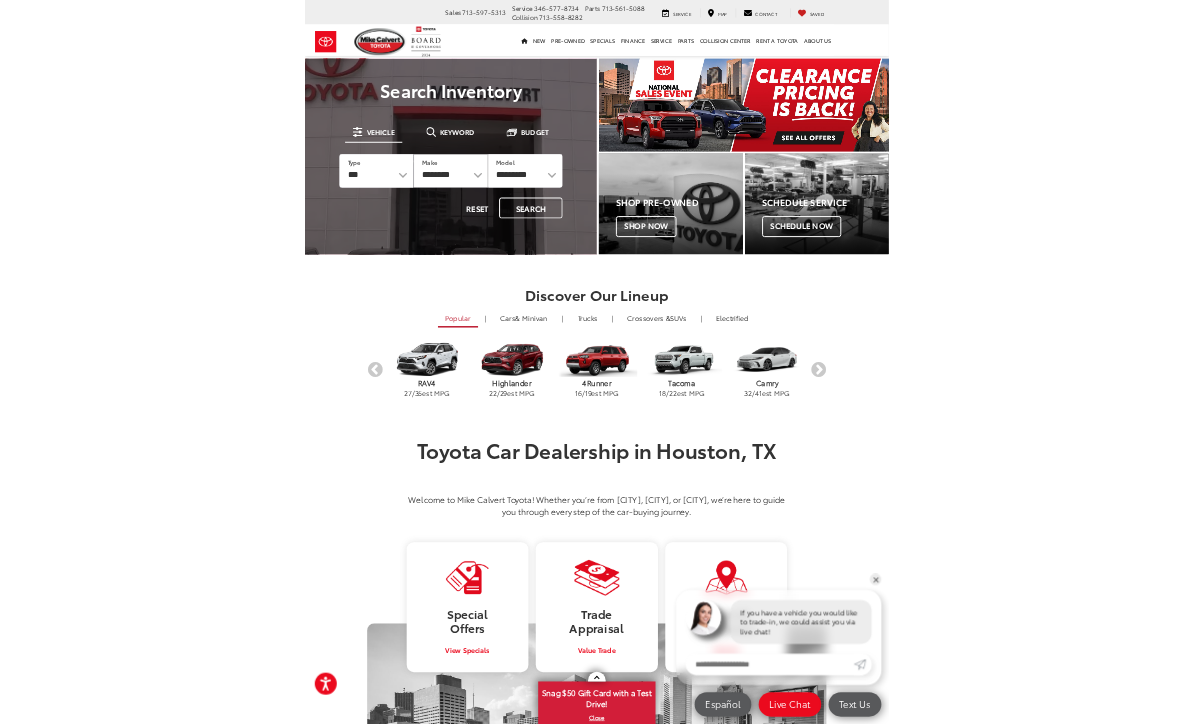 scroll, scrollTop: 0, scrollLeft: 0, axis: both 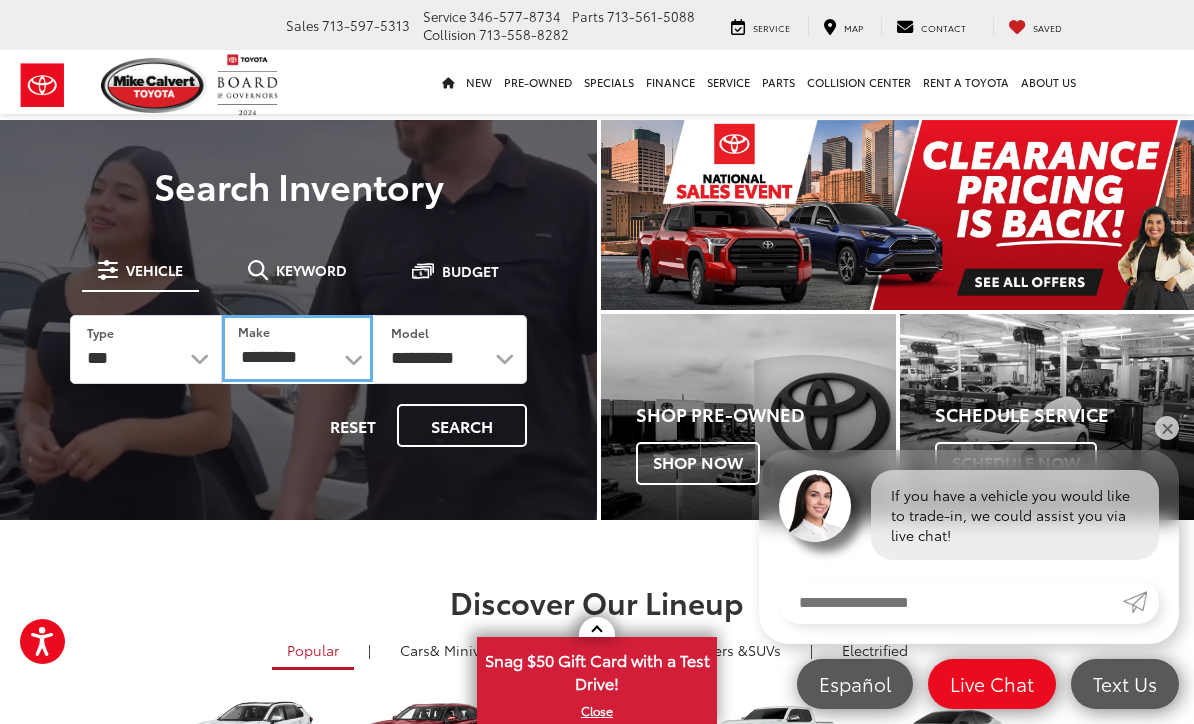 click on "**********" at bounding box center (297, 348) 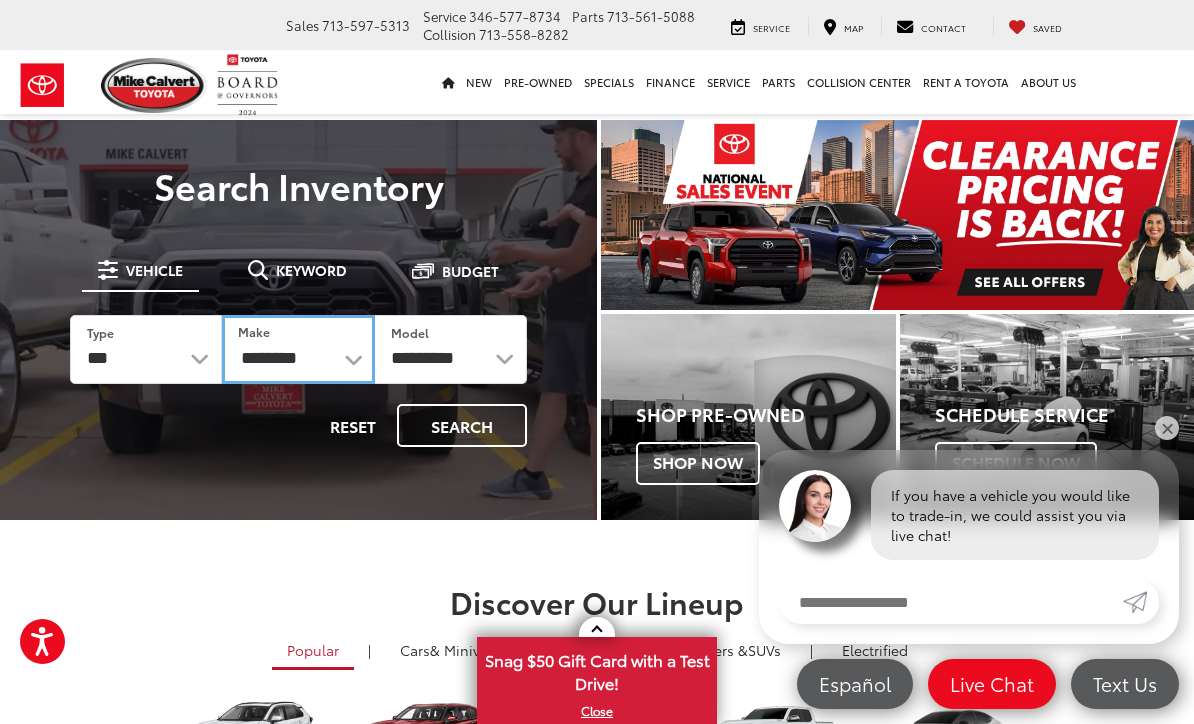 select on "******" 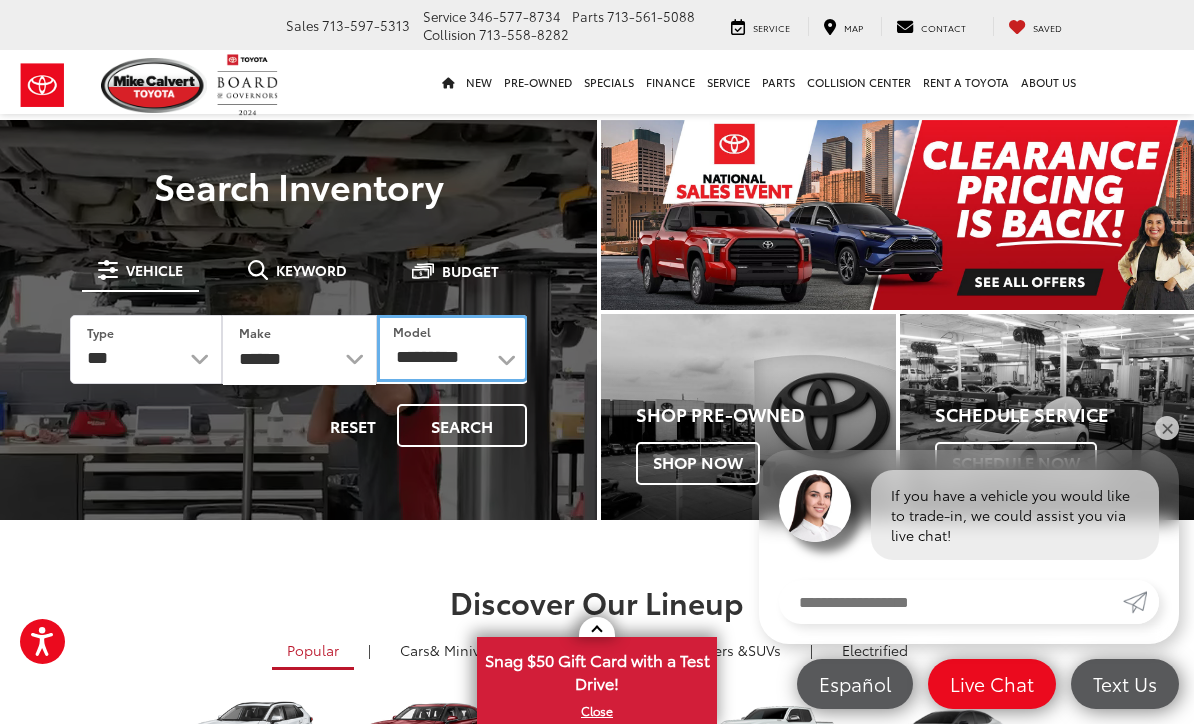 click on "**********" at bounding box center (452, 348) 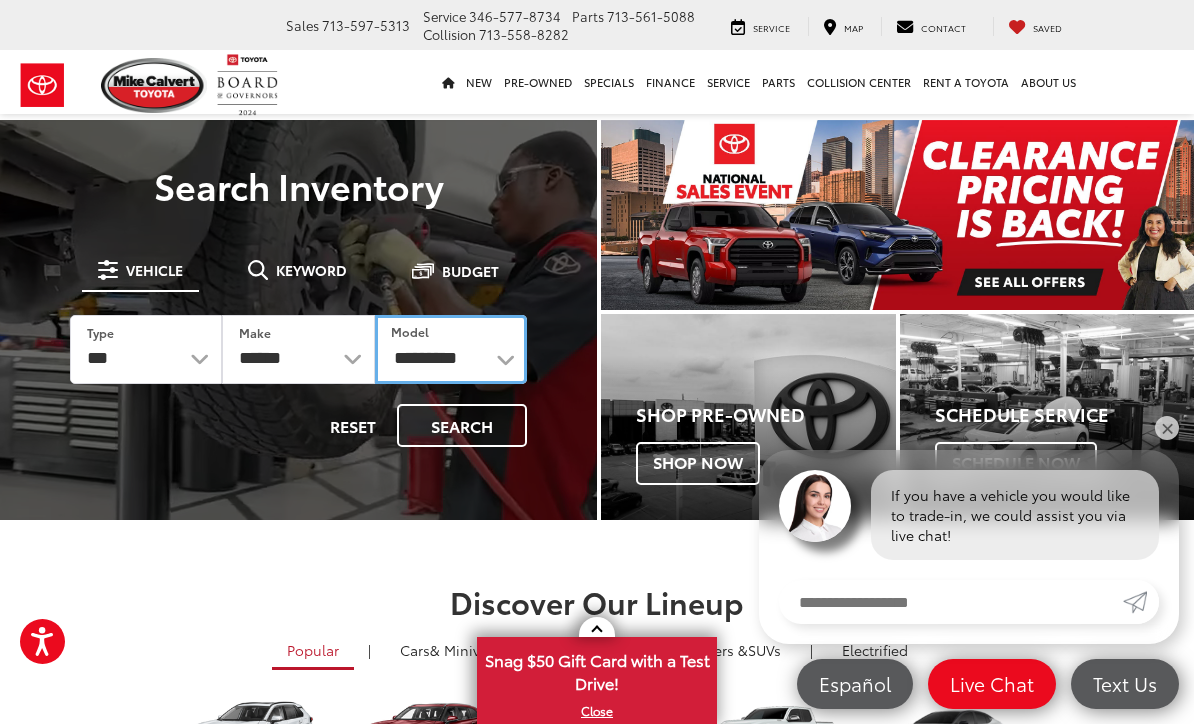 select on "*******" 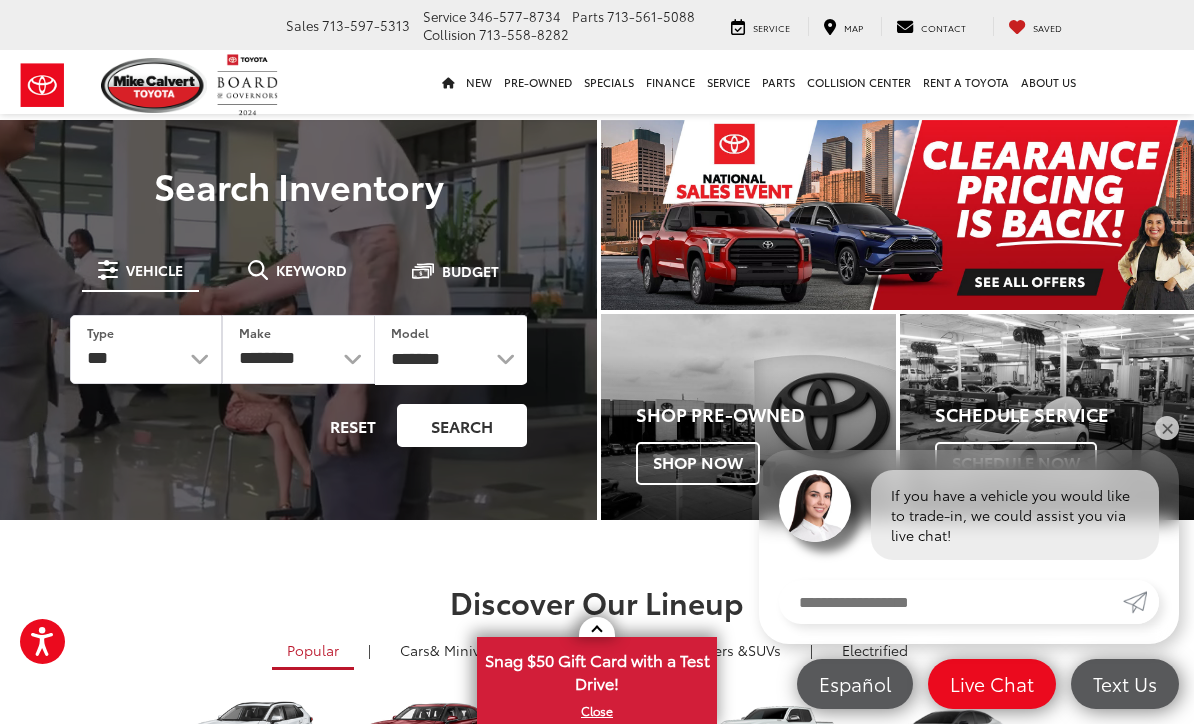 click on "Search" at bounding box center [462, 425] 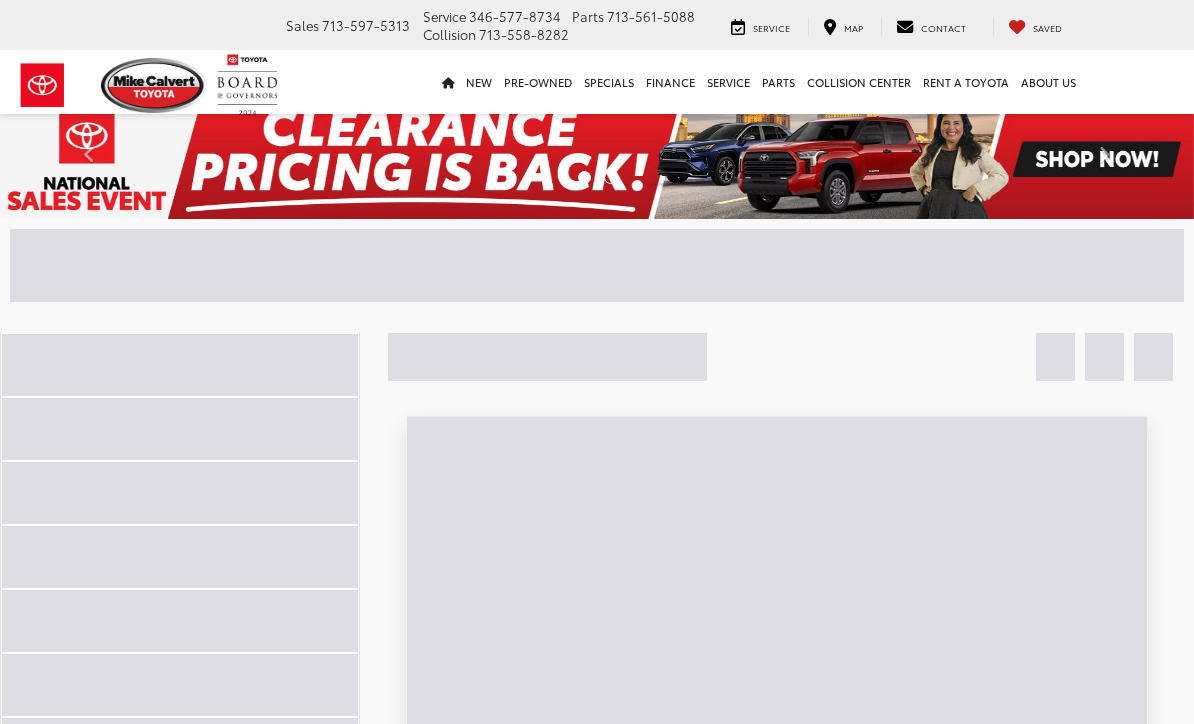 scroll, scrollTop: 0, scrollLeft: 0, axis: both 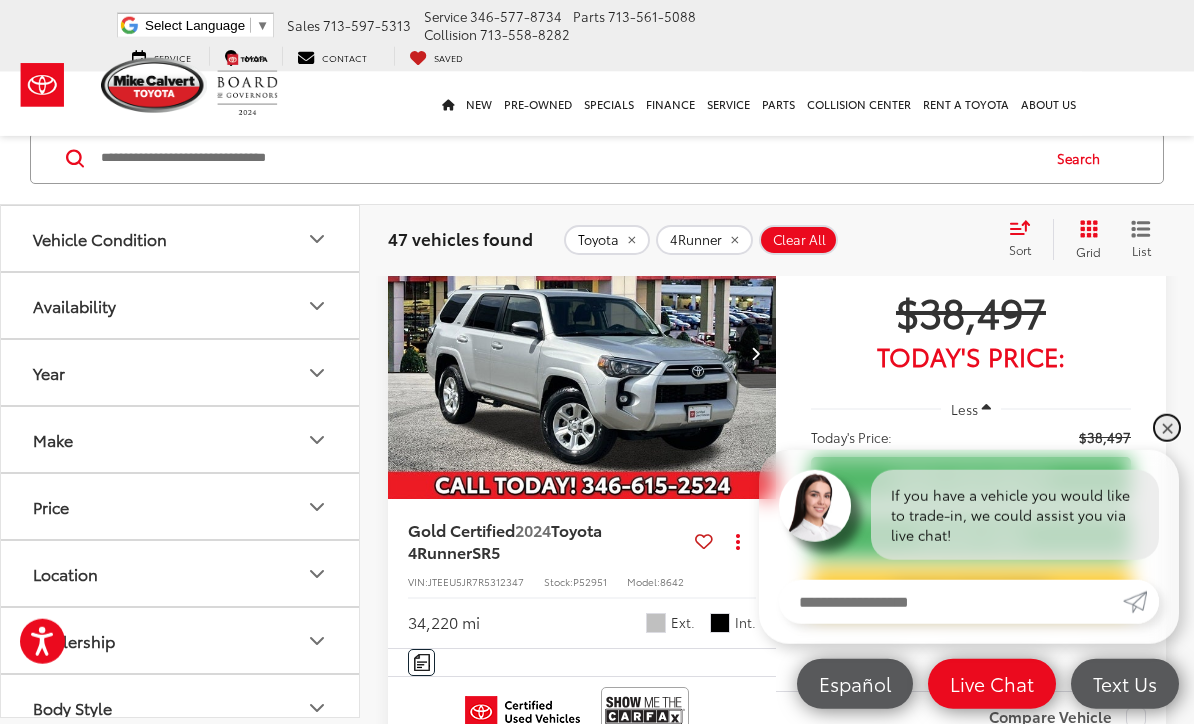 click on "✕" at bounding box center (1167, 428) 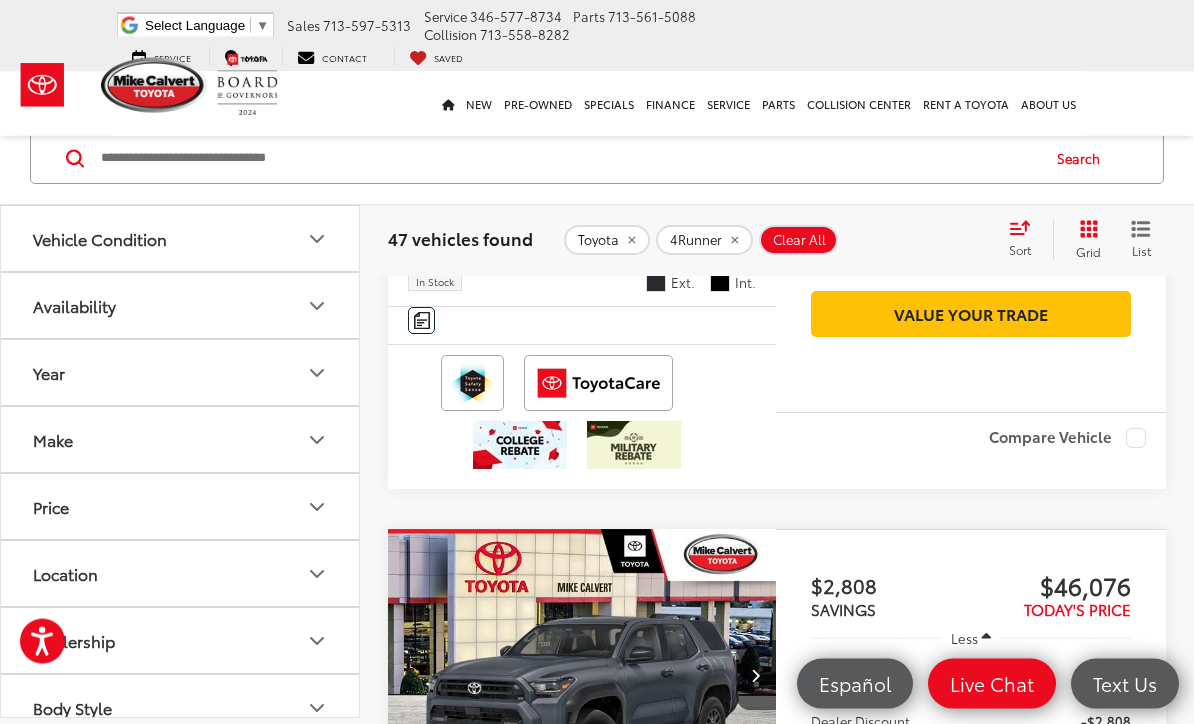 scroll, scrollTop: 0, scrollLeft: 0, axis: both 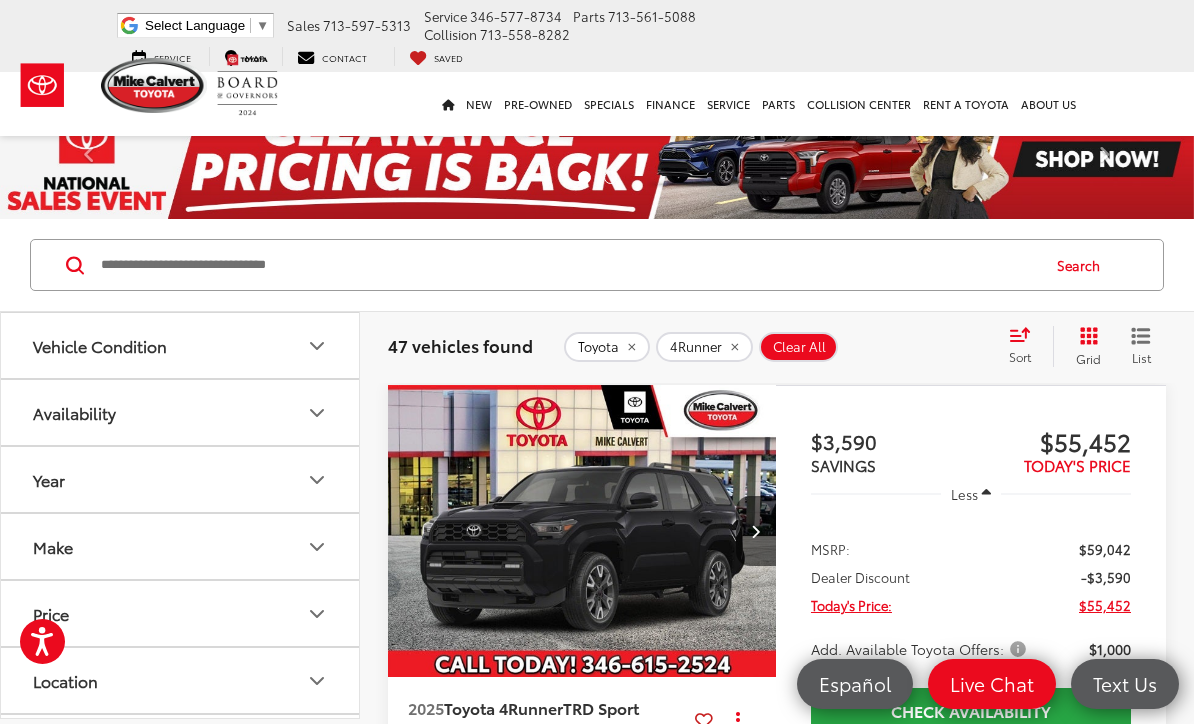 click on "47 vehicles found" at bounding box center [460, 345] 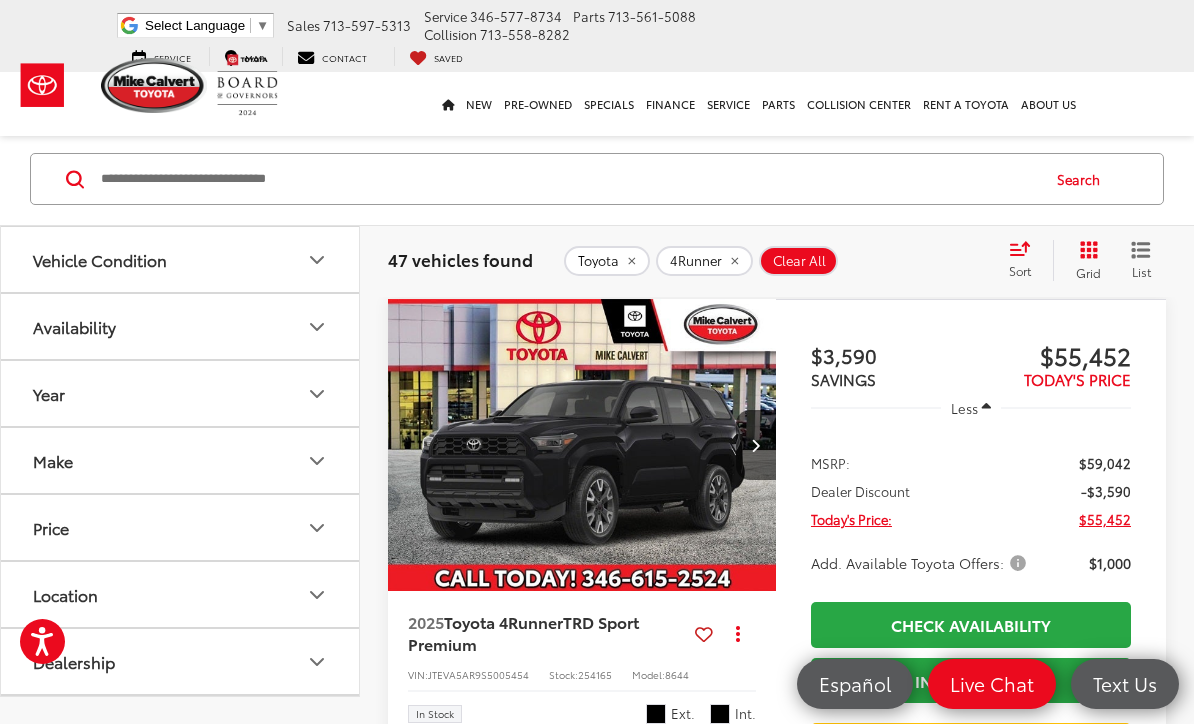 scroll, scrollTop: 0, scrollLeft: 0, axis: both 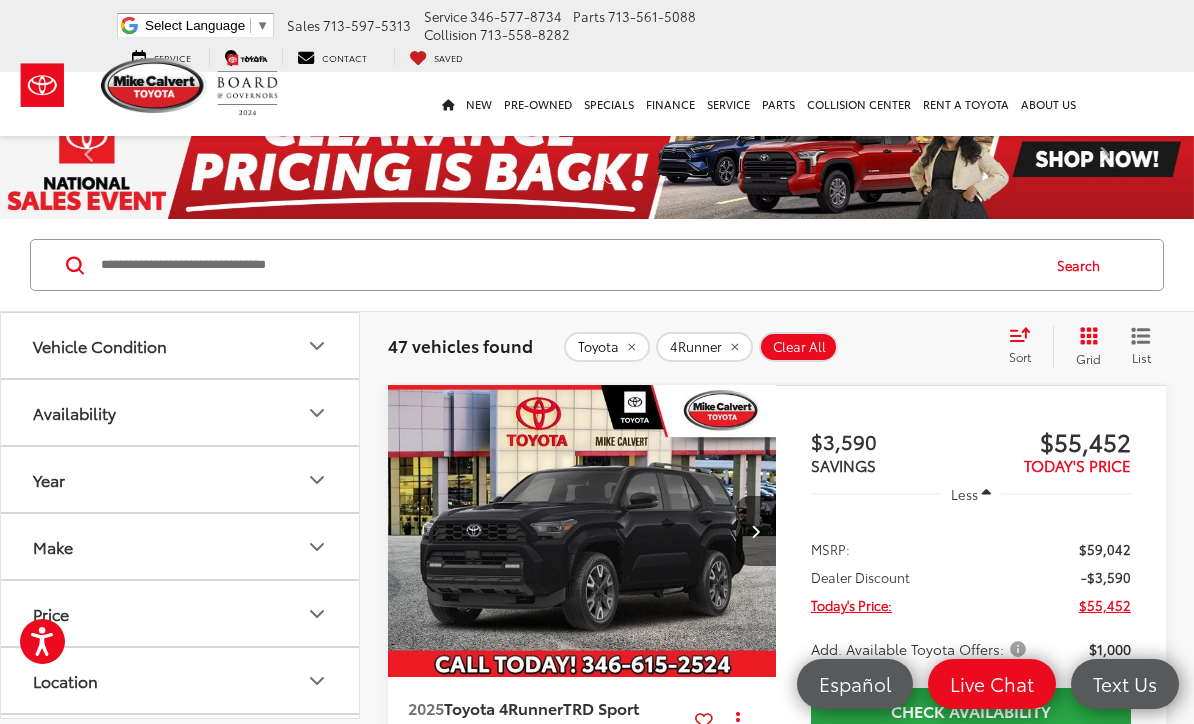 click on "Sort" at bounding box center (1026, 346) 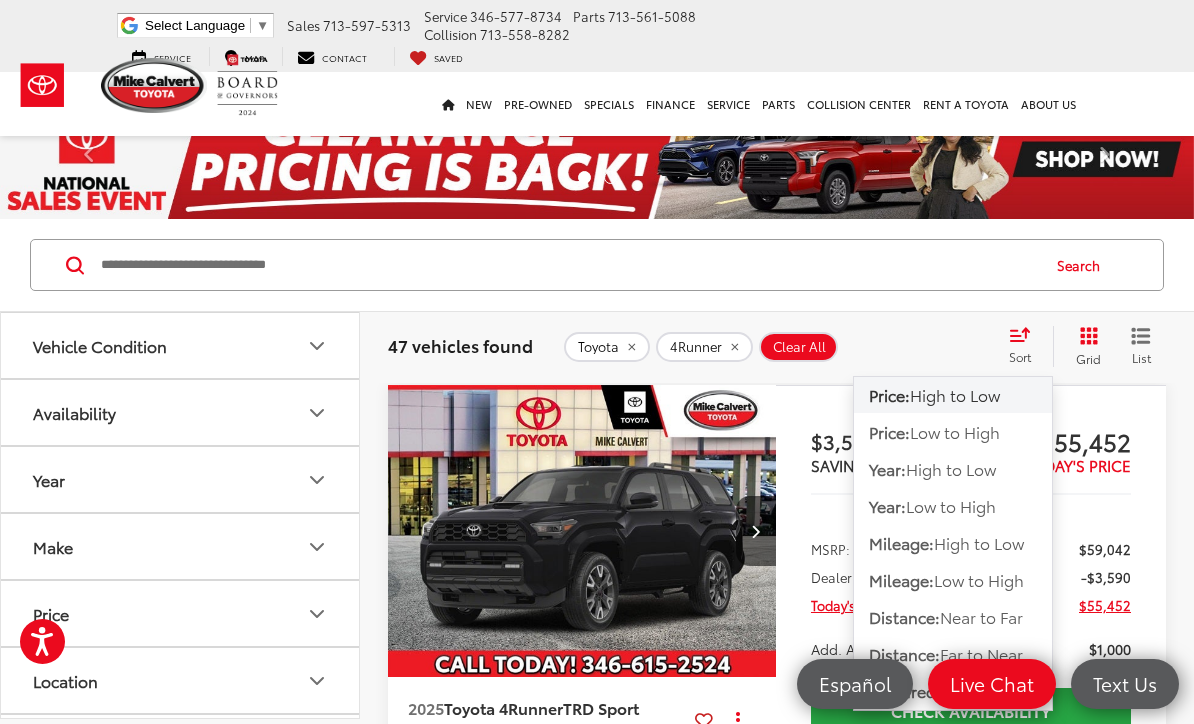 click on "Toyota 4Runner Clear All + 0" at bounding box center (777, 347) 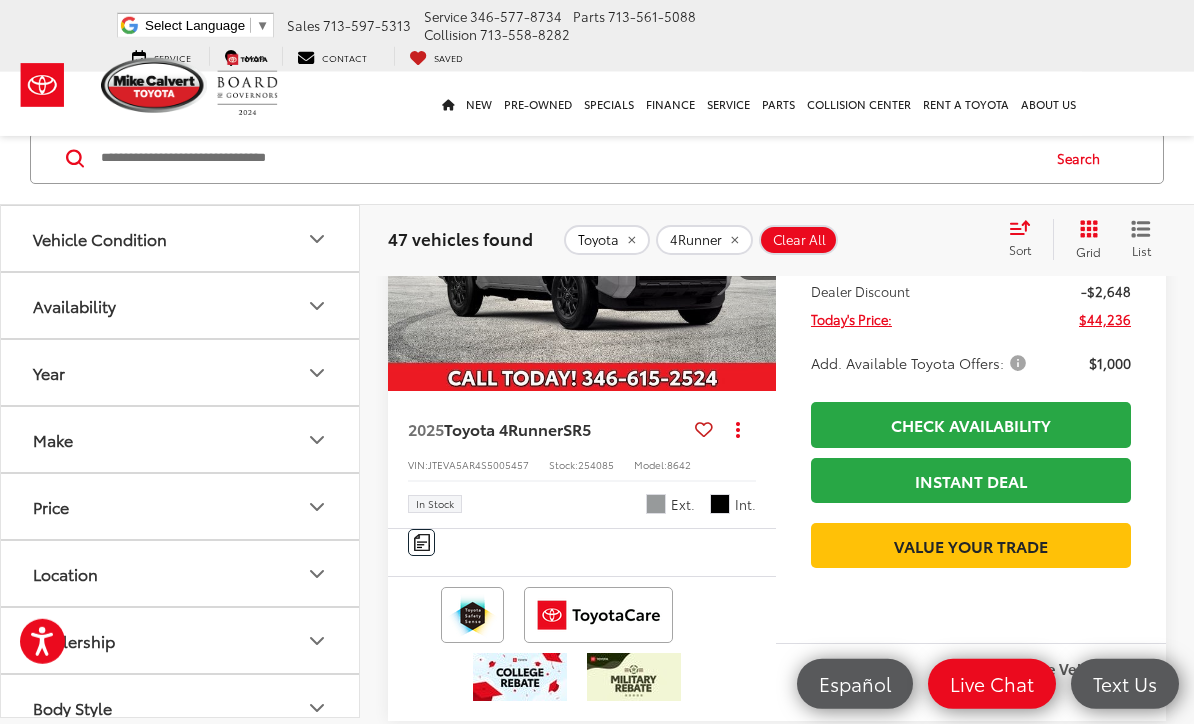 scroll, scrollTop: 949, scrollLeft: 0, axis: vertical 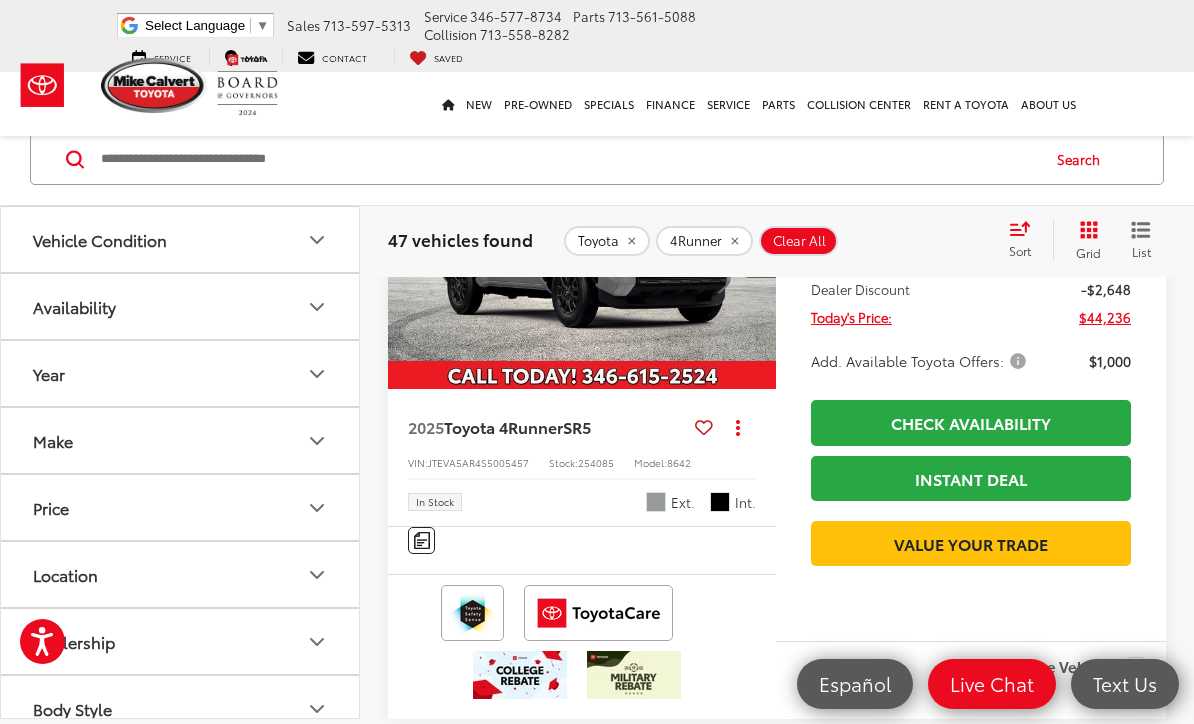 click on "Year" at bounding box center (181, 373) 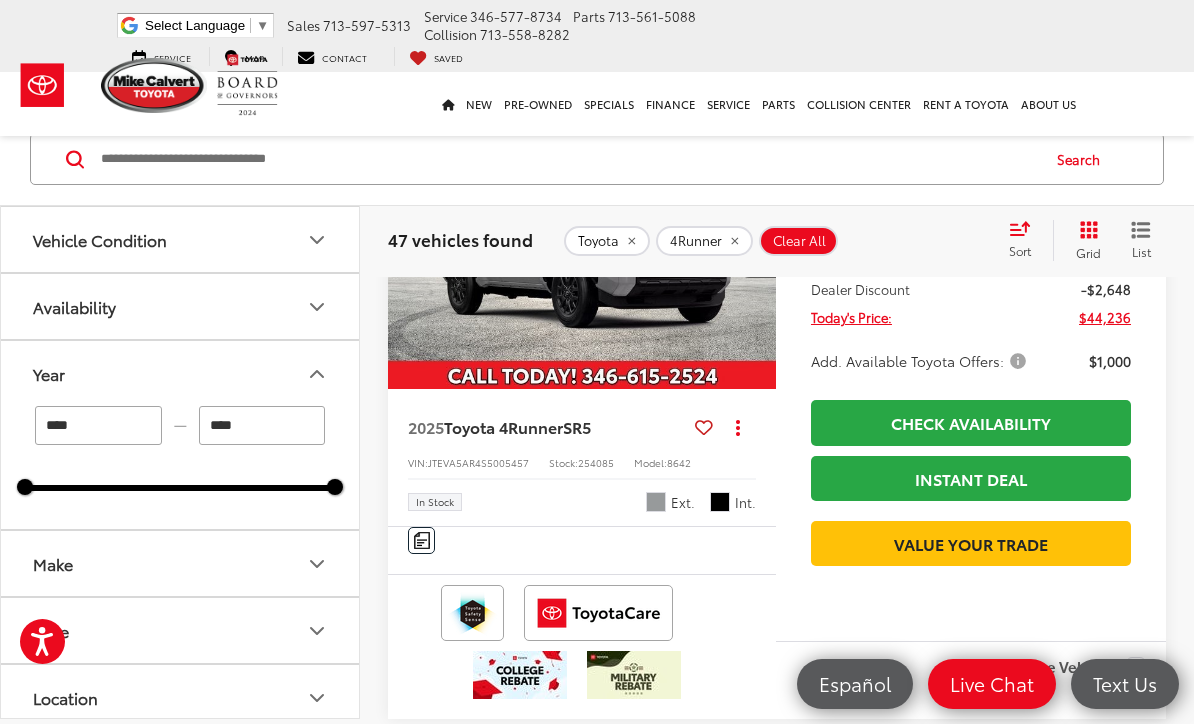 click on "****" at bounding box center (262, 425) 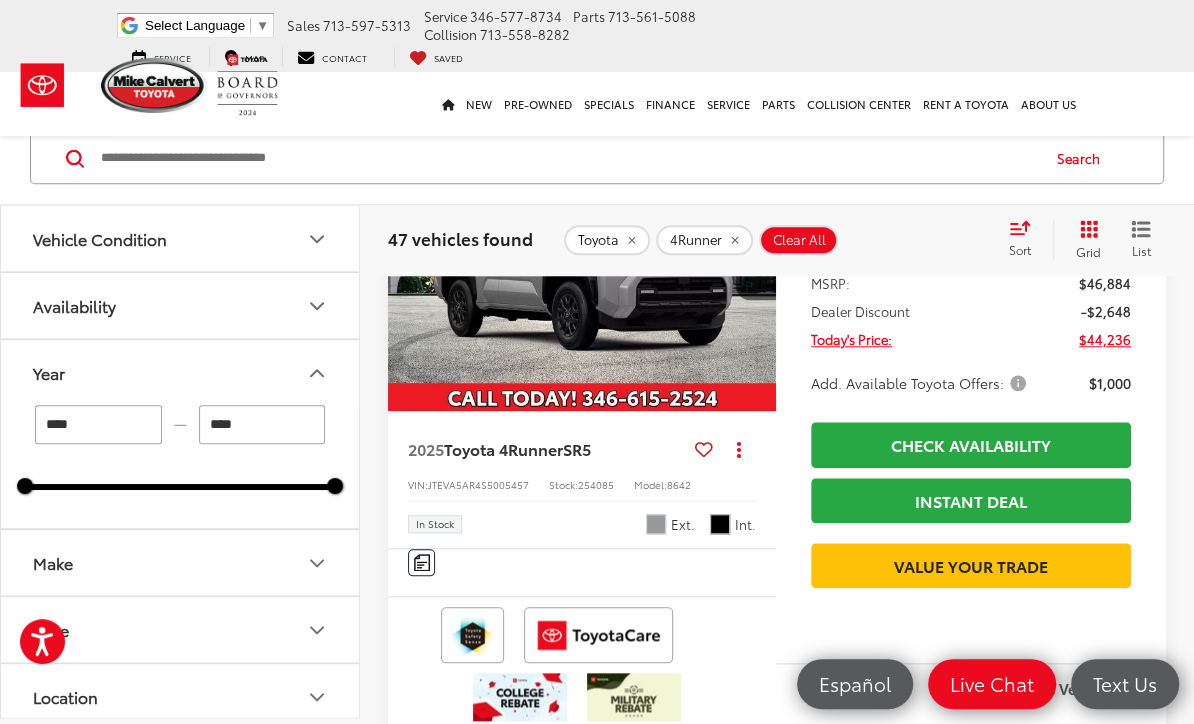 scroll, scrollTop: 921, scrollLeft: 0, axis: vertical 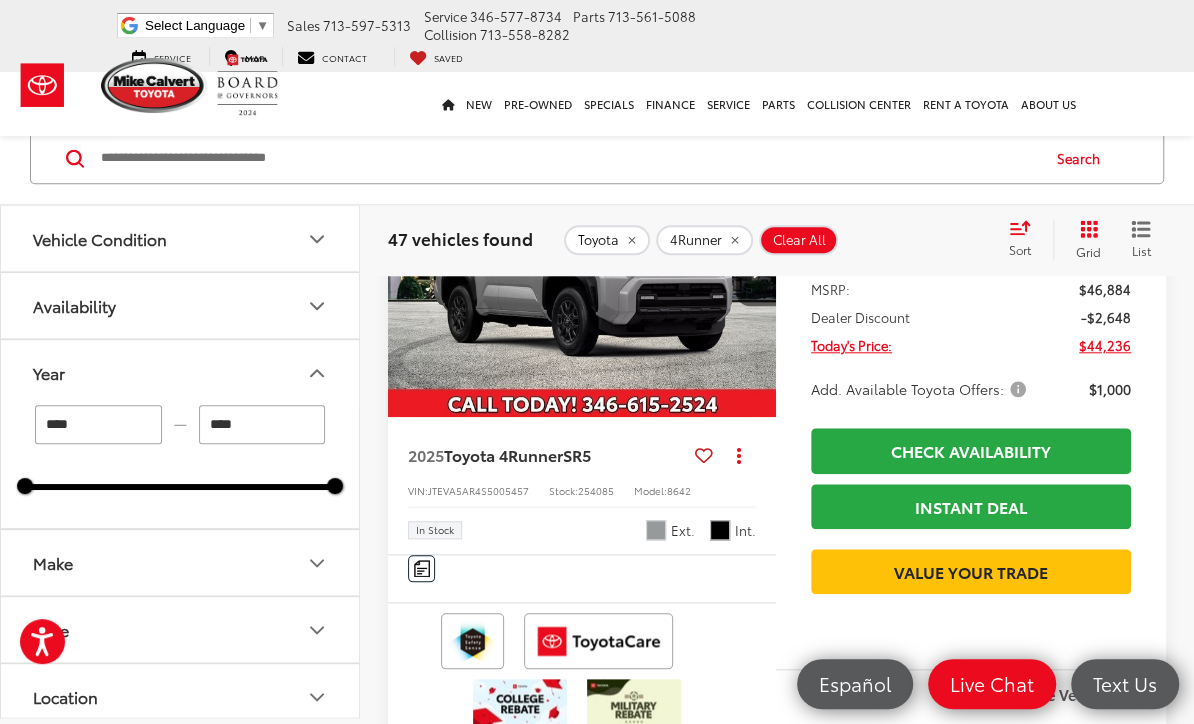 type on "****" 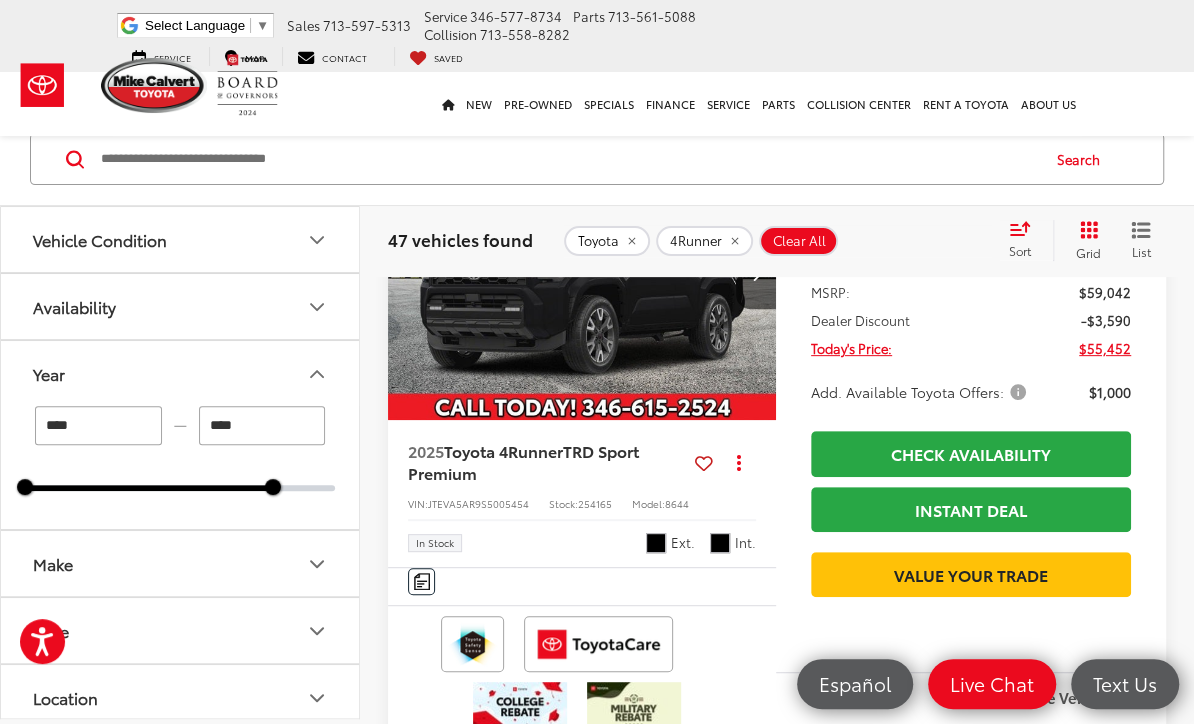 scroll, scrollTop: 105, scrollLeft: 0, axis: vertical 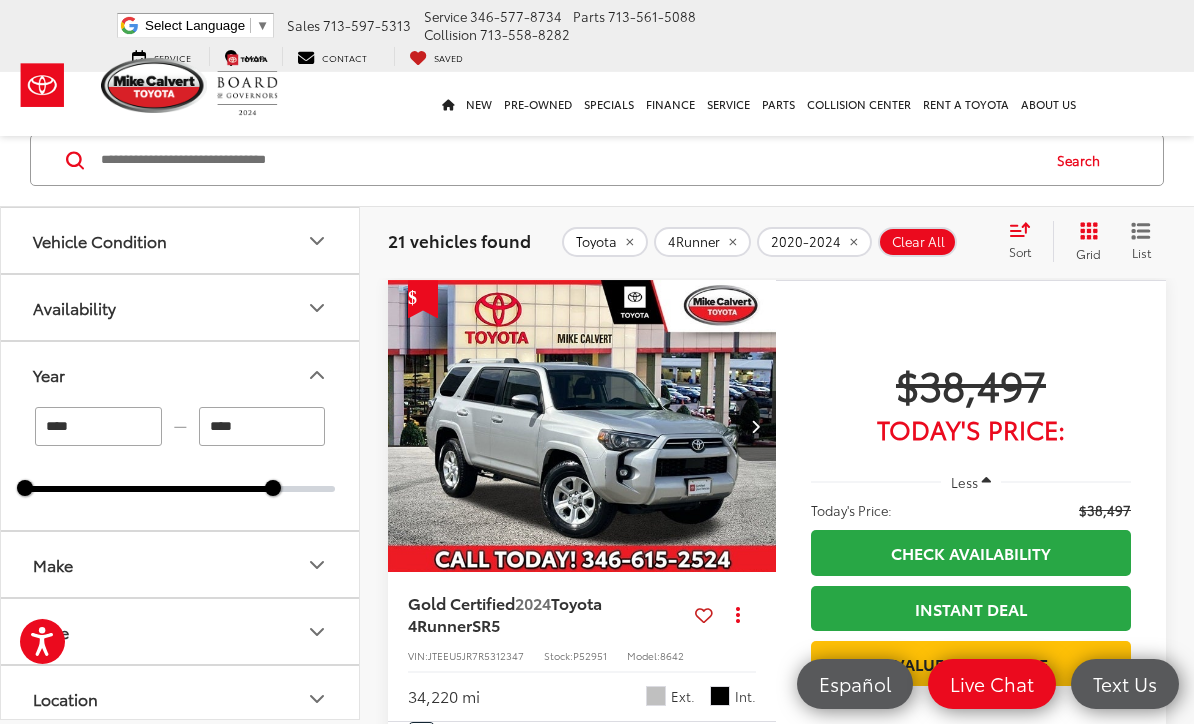 click on "****" at bounding box center (98, 426) 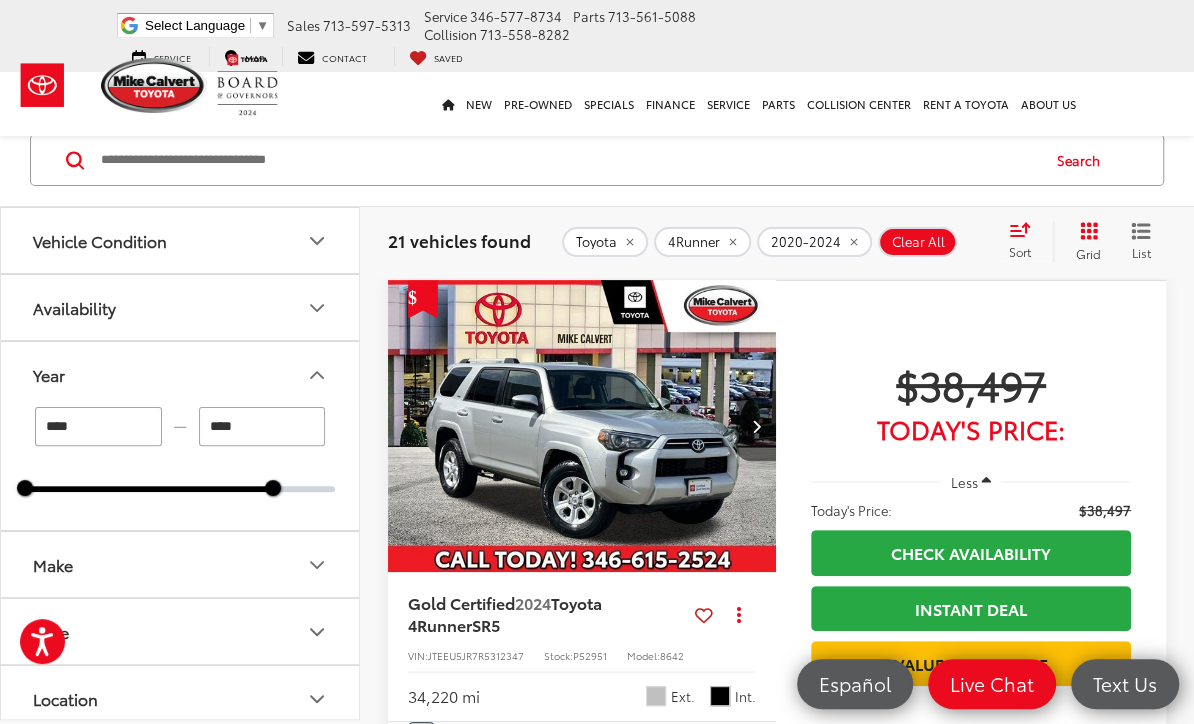 type on "****" 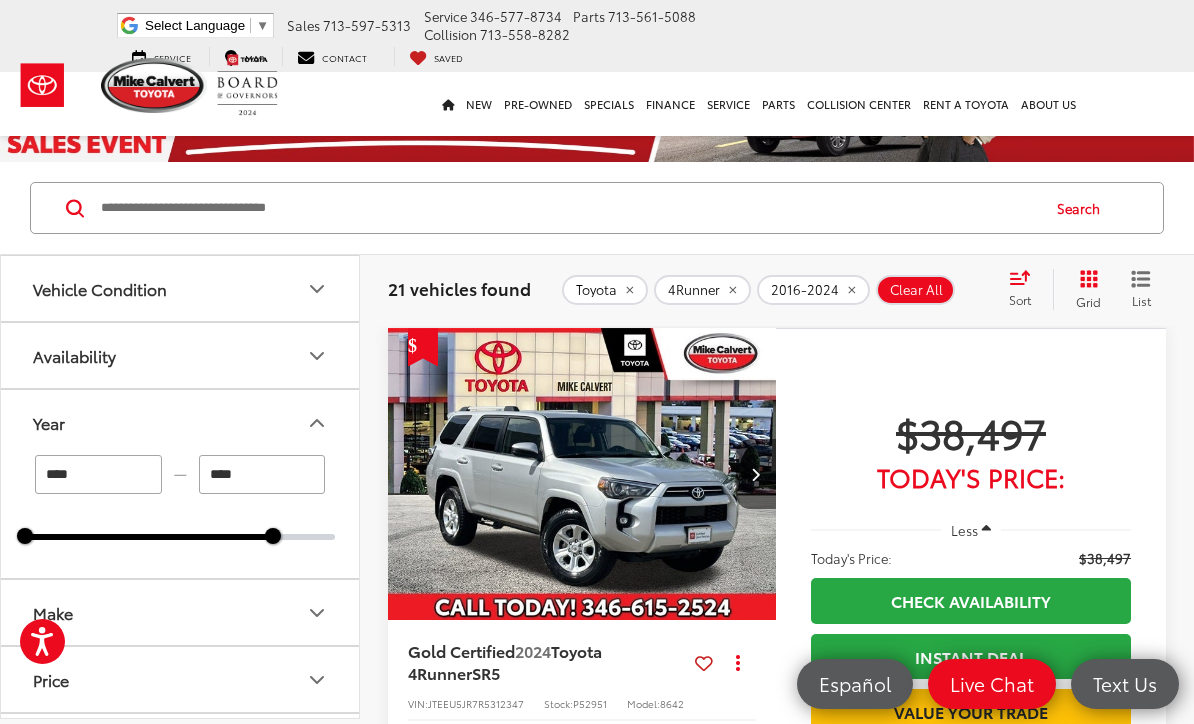 scroll, scrollTop: 58, scrollLeft: 0, axis: vertical 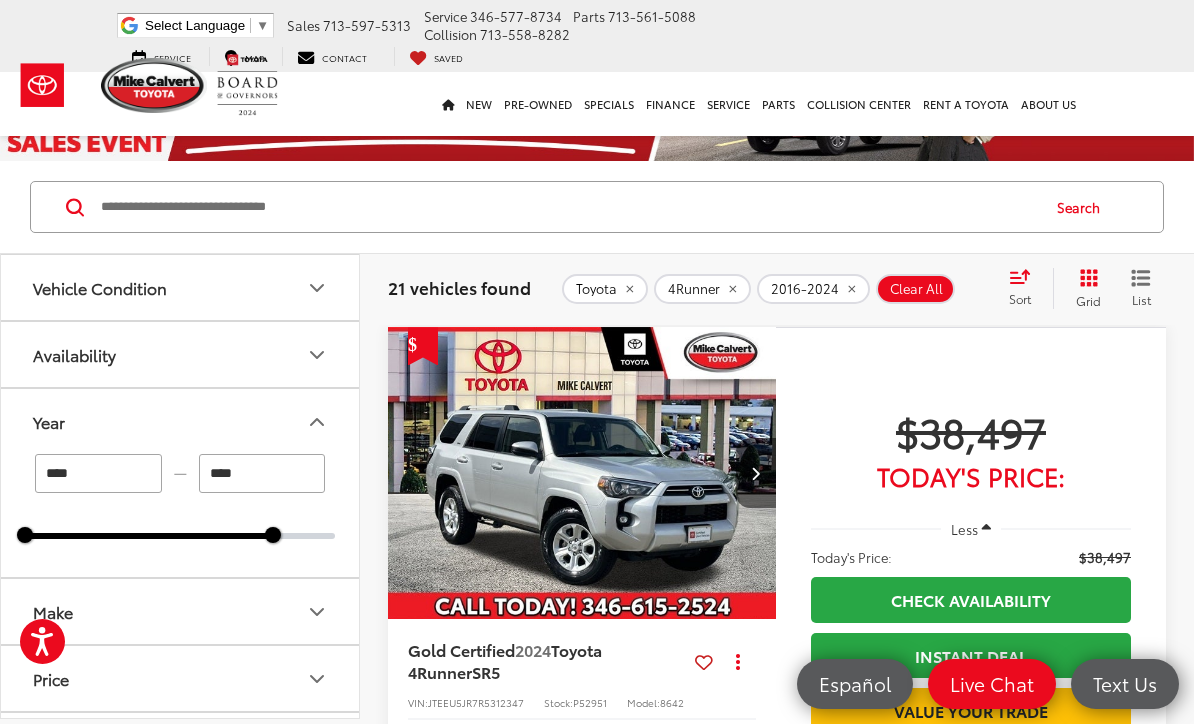 click 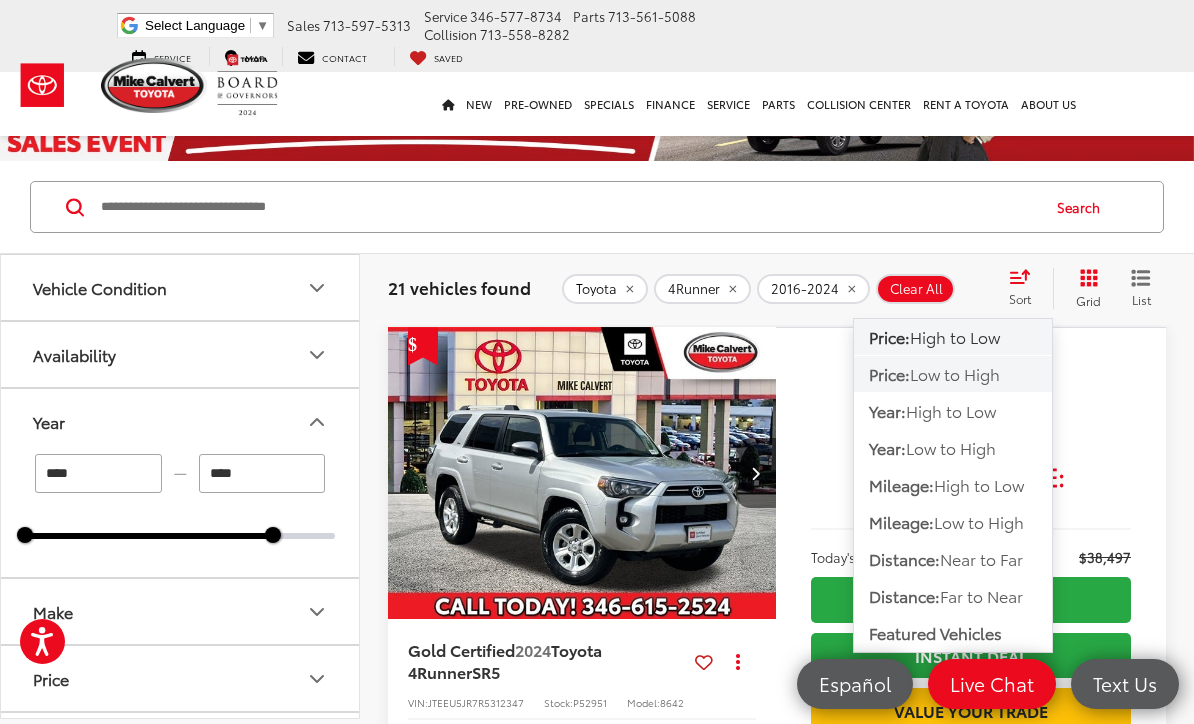 click on "Price:  Low to High" 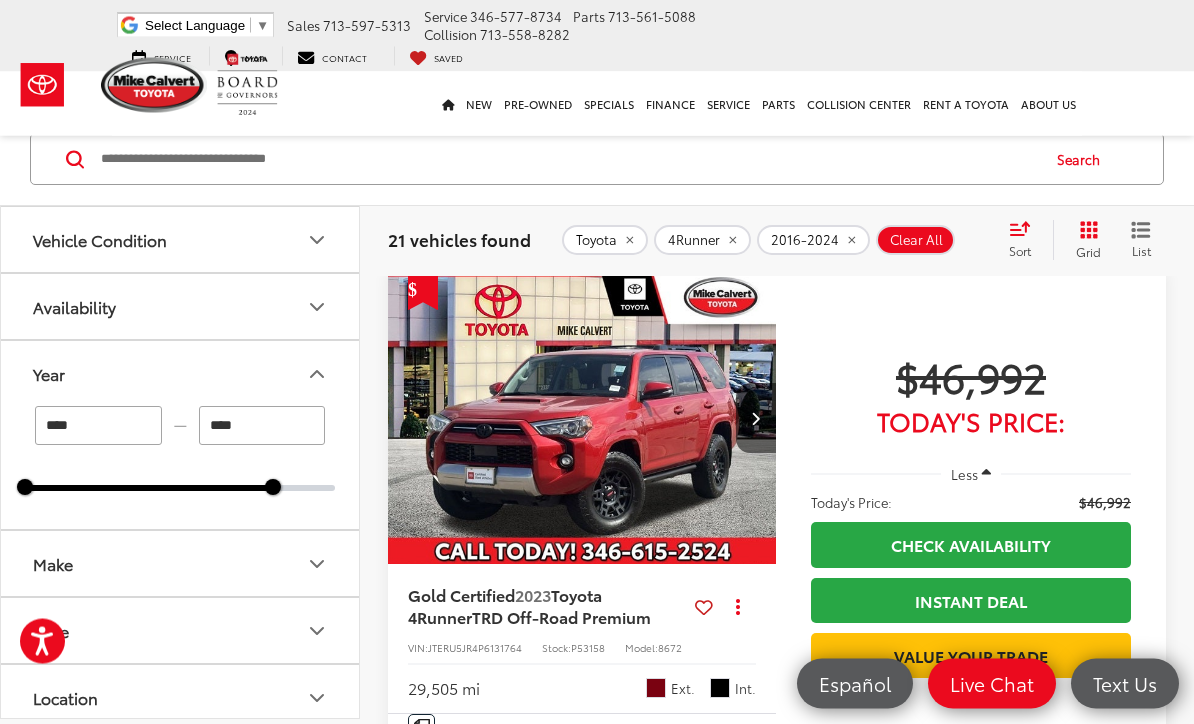 scroll, scrollTop: 6561, scrollLeft: 0, axis: vertical 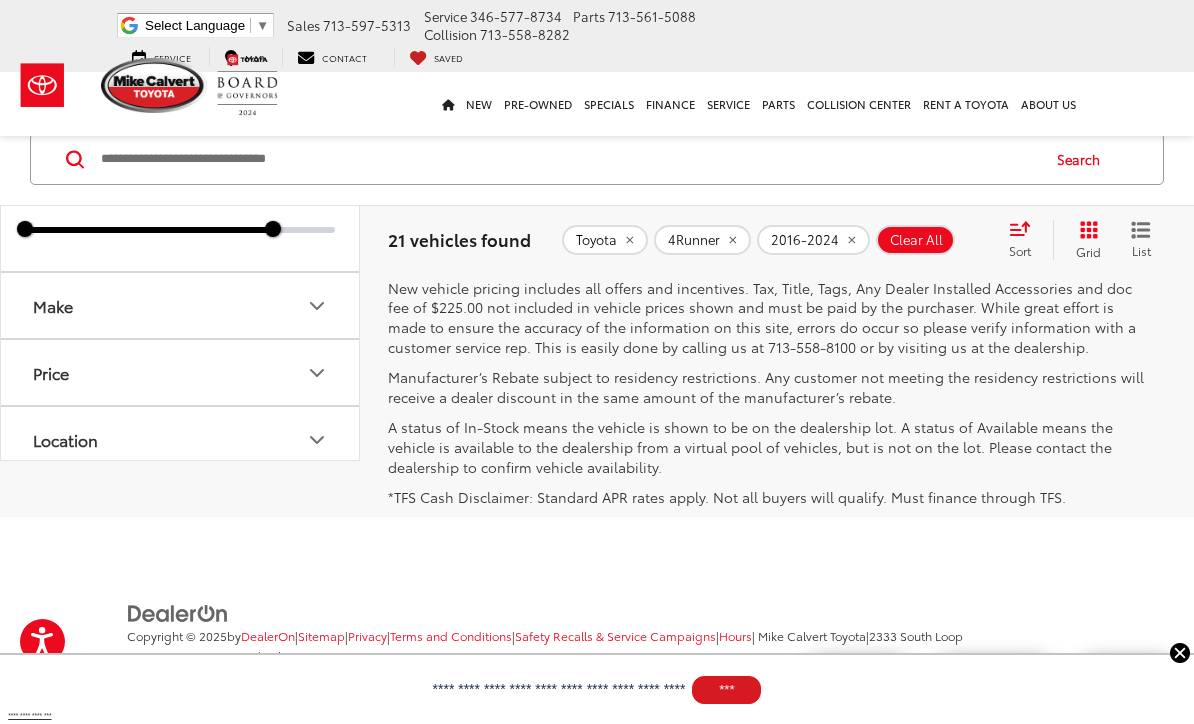 click on "2" at bounding box center (898, 219) 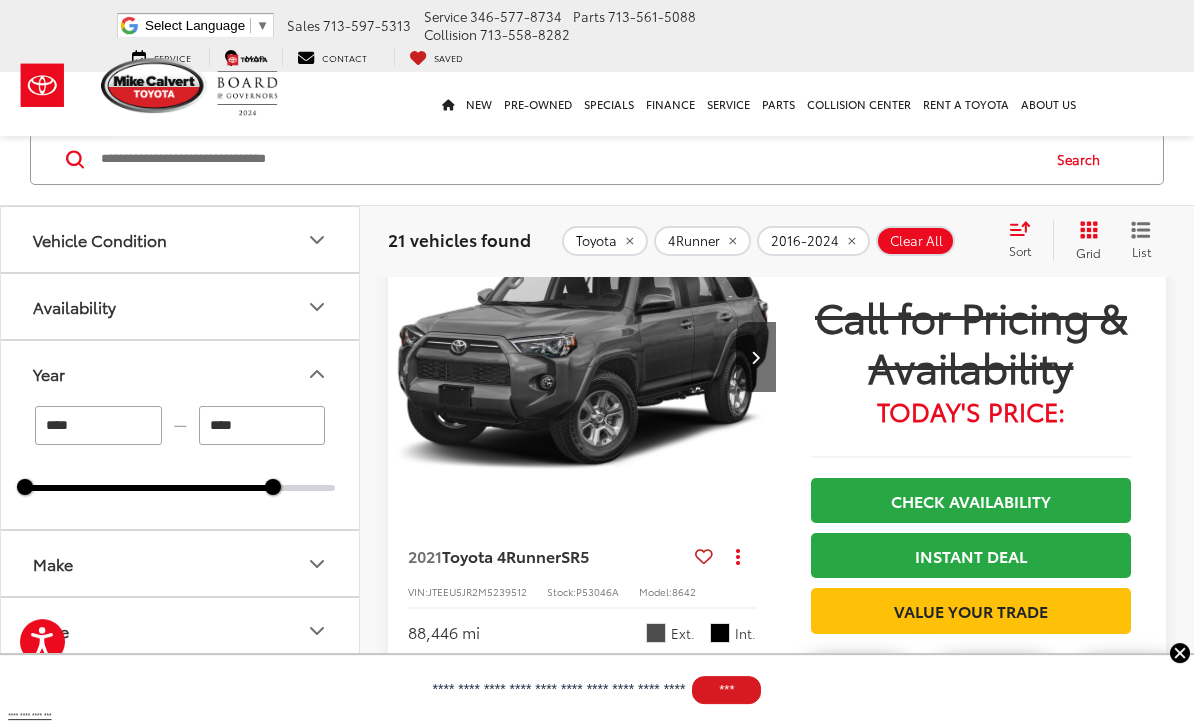 scroll, scrollTop: 3789, scrollLeft: 0, axis: vertical 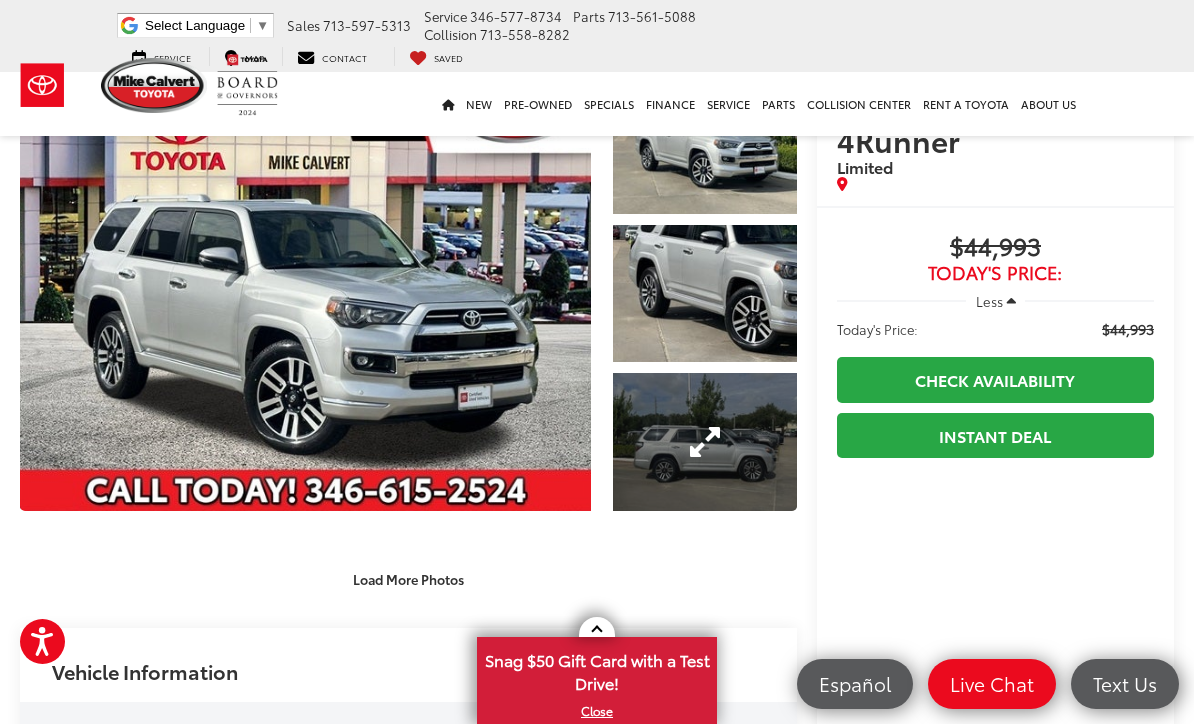 click at bounding box center [705, 442] 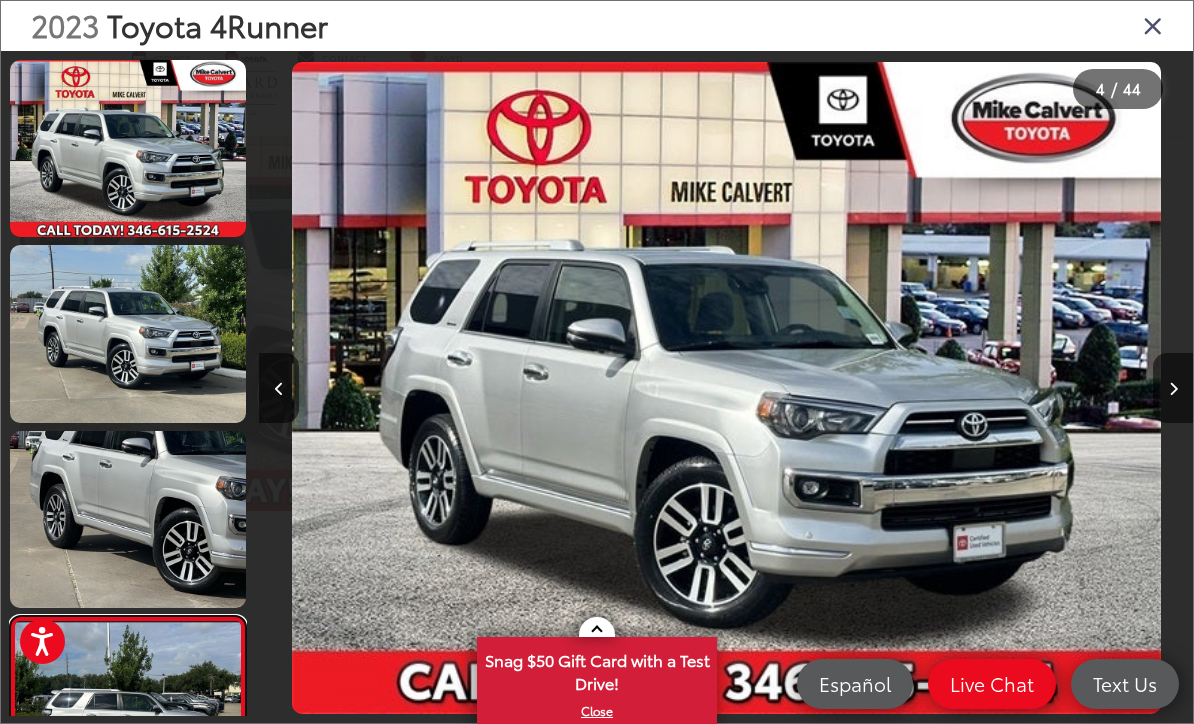 scroll, scrollTop: 105, scrollLeft: 0, axis: vertical 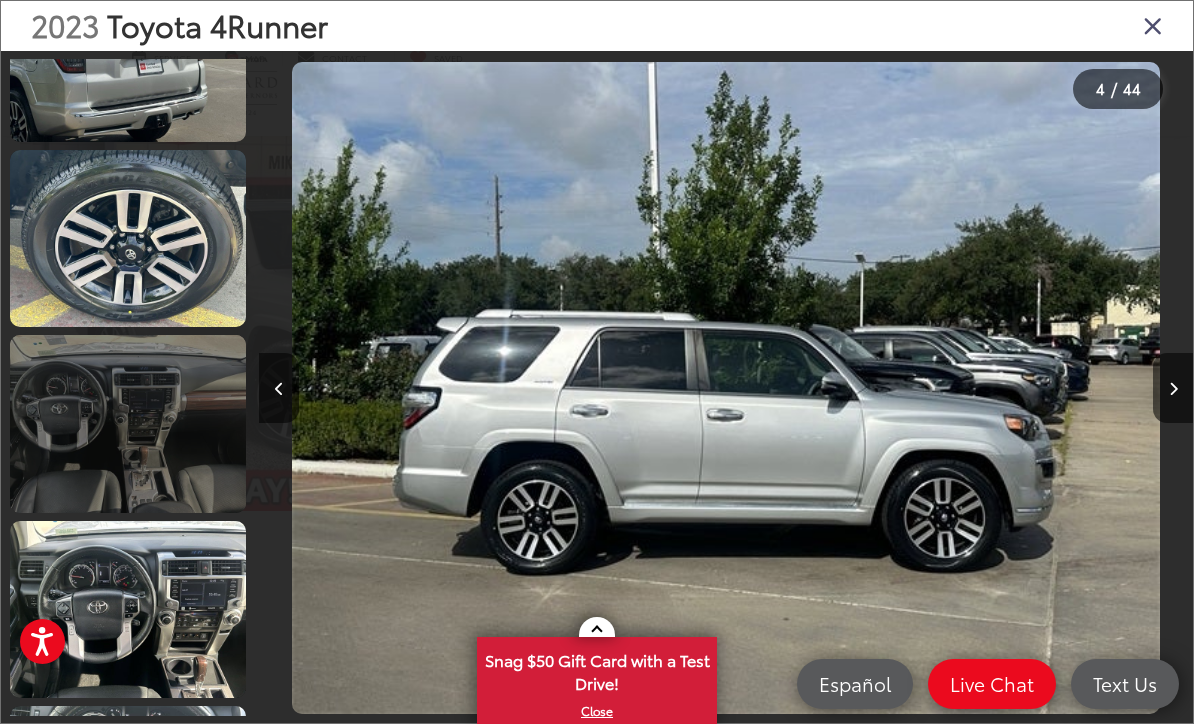 click at bounding box center [128, 423] 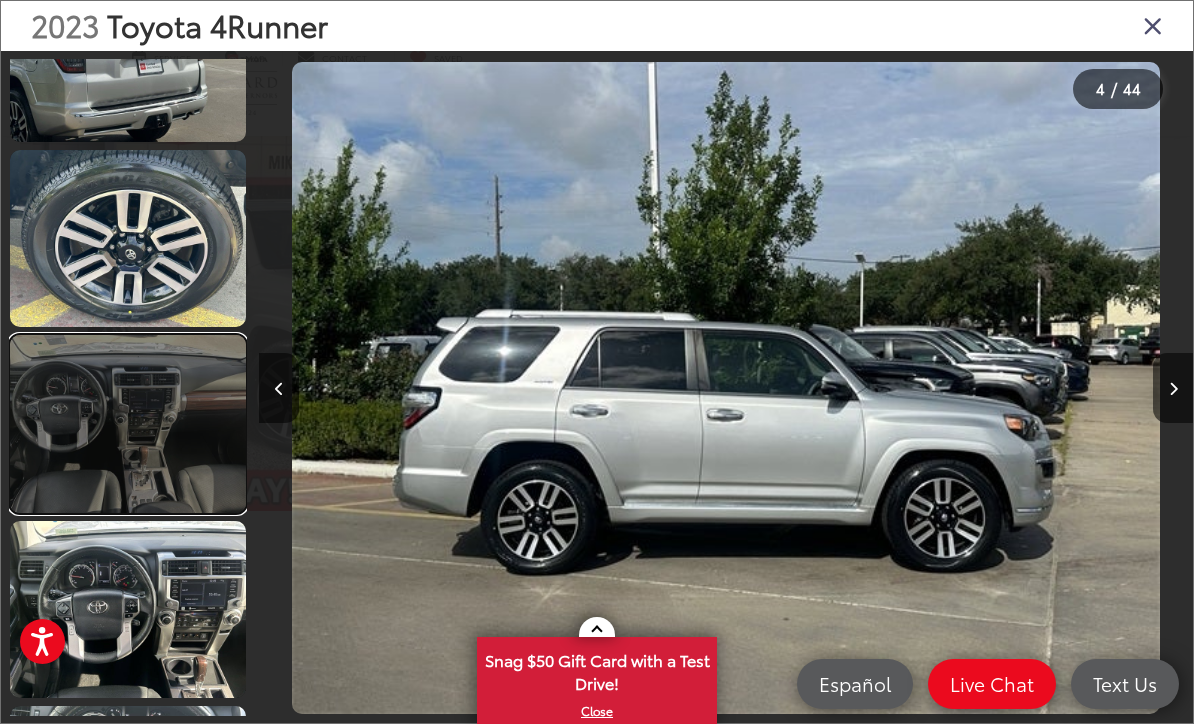 scroll, scrollTop: 0, scrollLeft: 4255, axis: horizontal 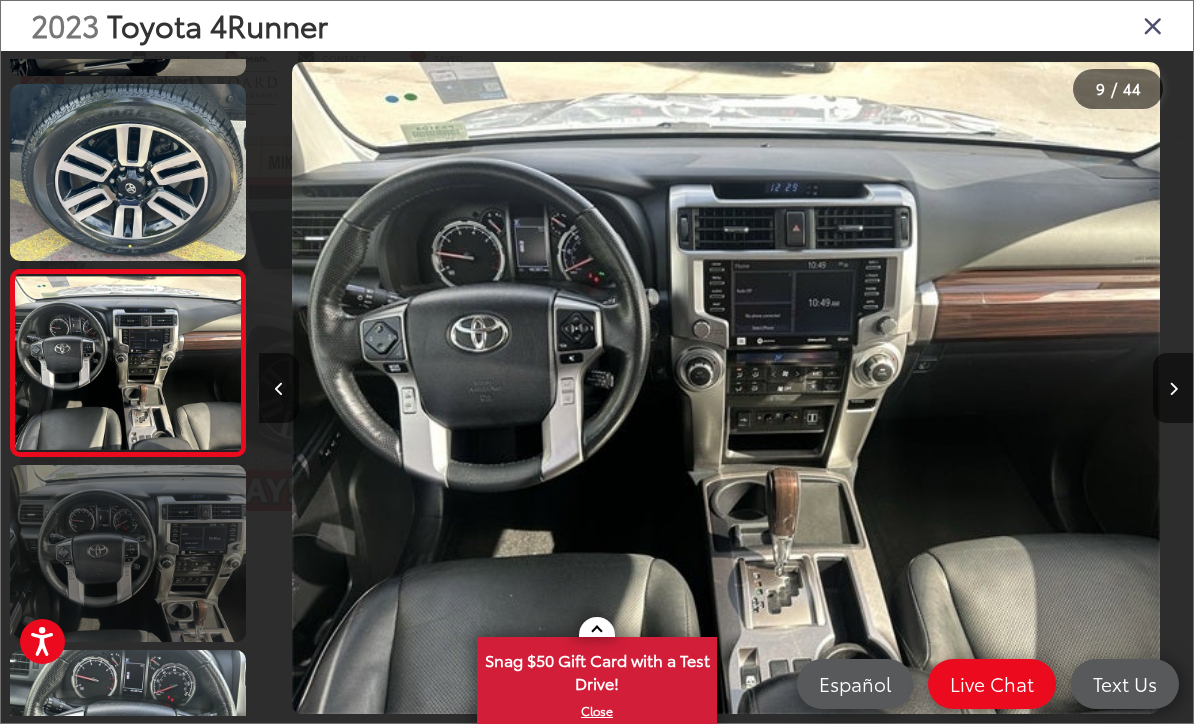 click at bounding box center (128, 553) 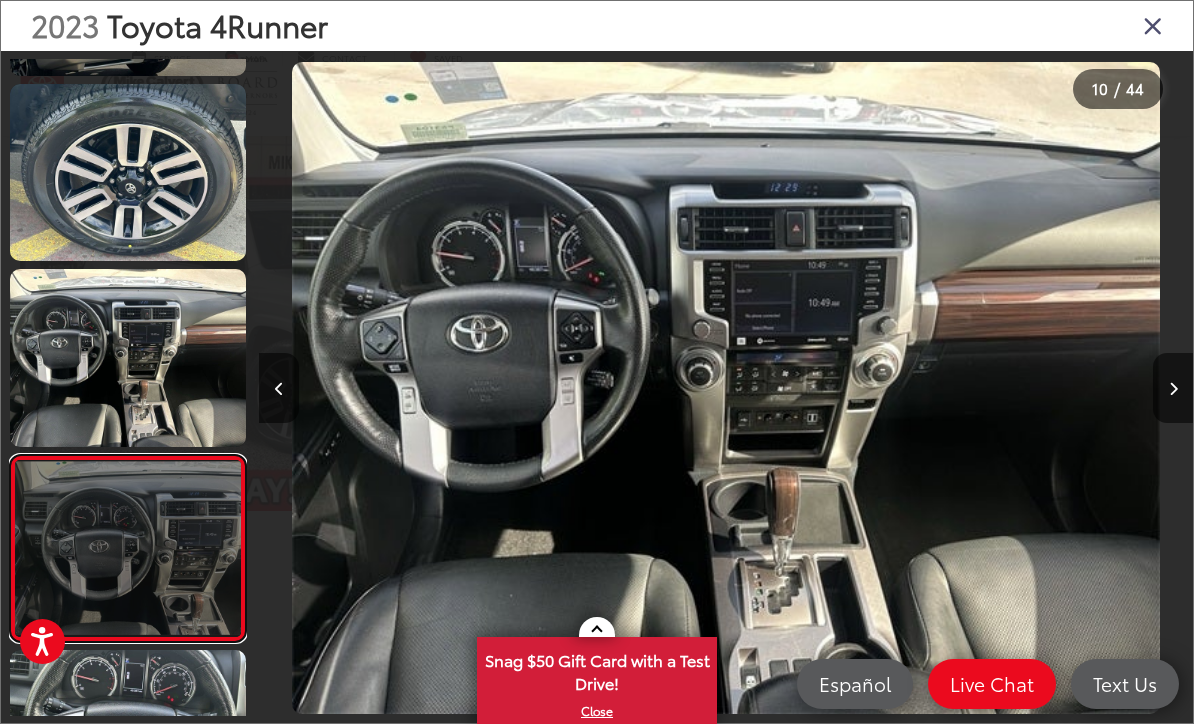 scroll, scrollTop: 0, scrollLeft: 7793, axis: horizontal 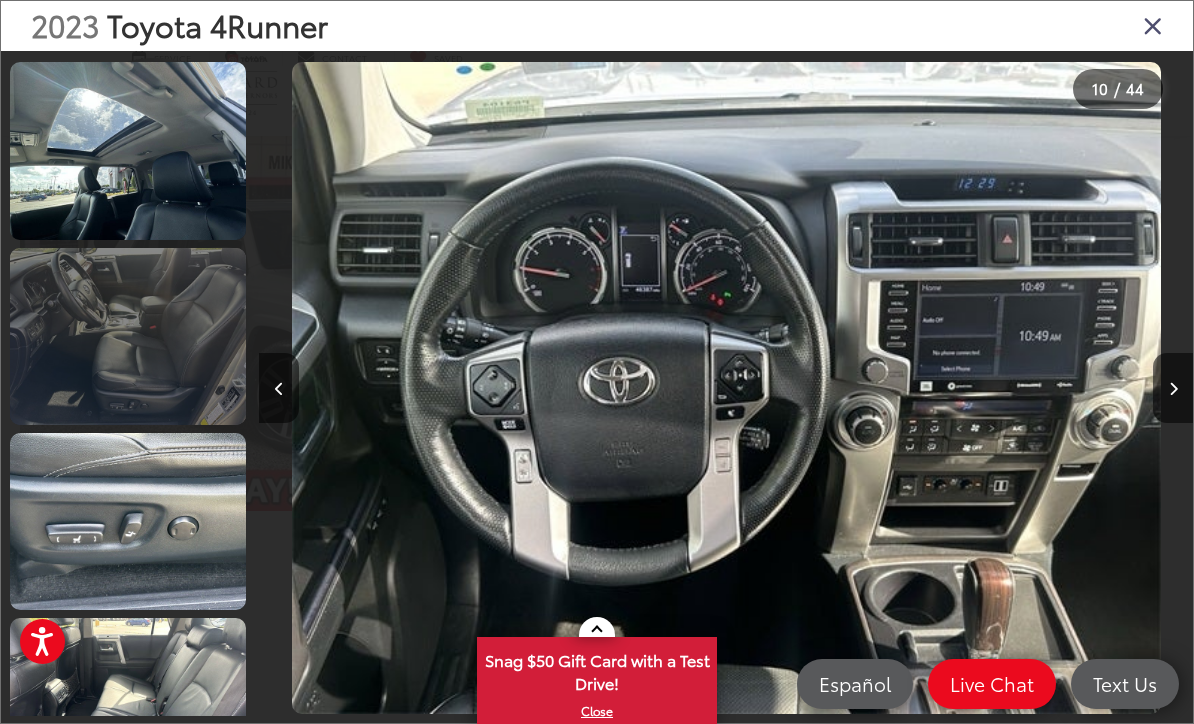 click at bounding box center [128, 336] 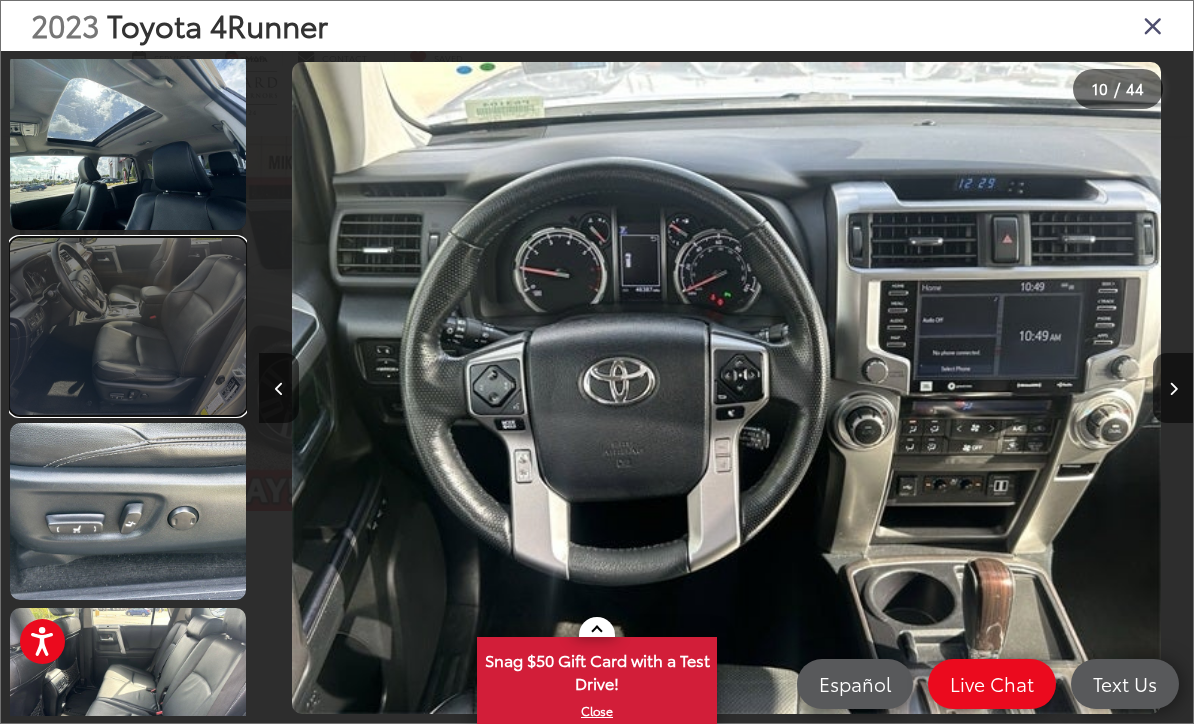 scroll, scrollTop: 0, scrollLeft: 11723, axis: horizontal 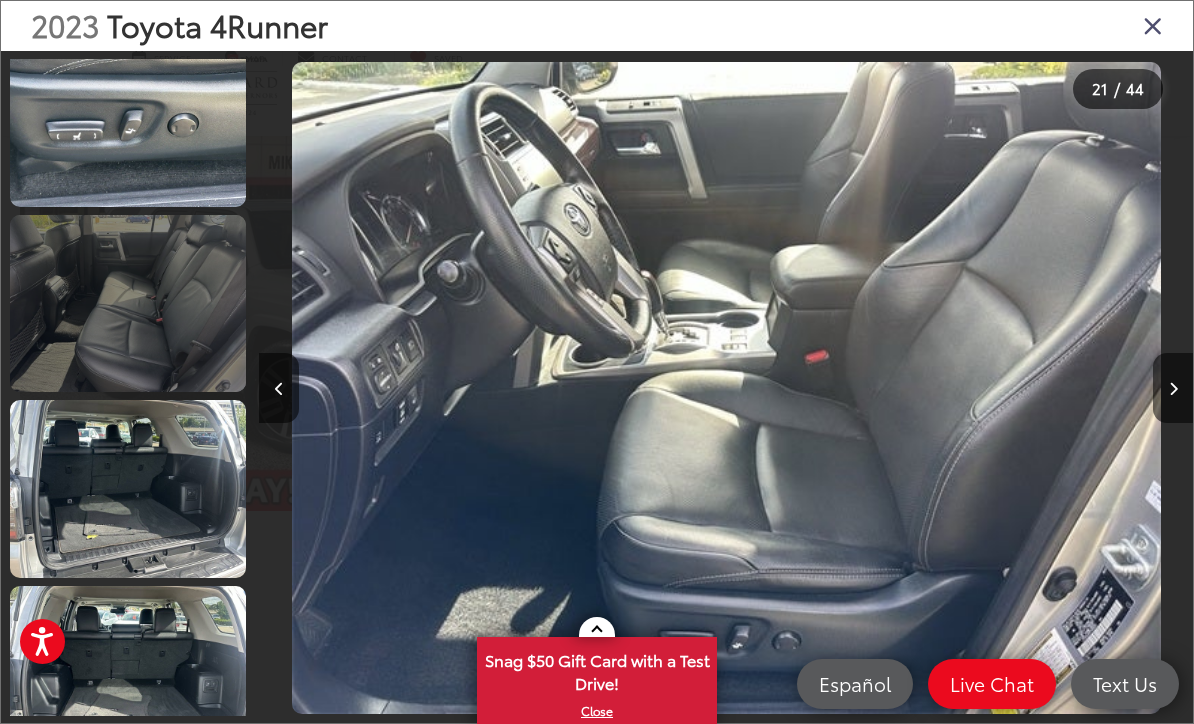 click at bounding box center (128, 303) 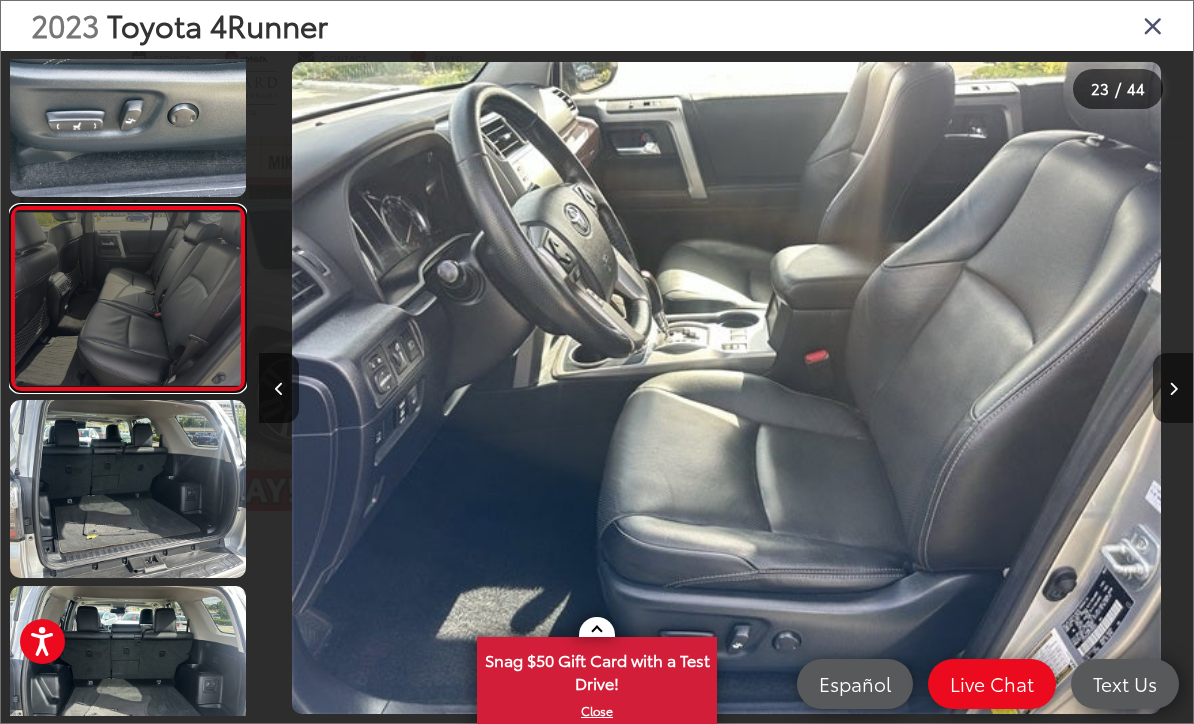 scroll, scrollTop: 0, scrollLeft: 19530, axis: horizontal 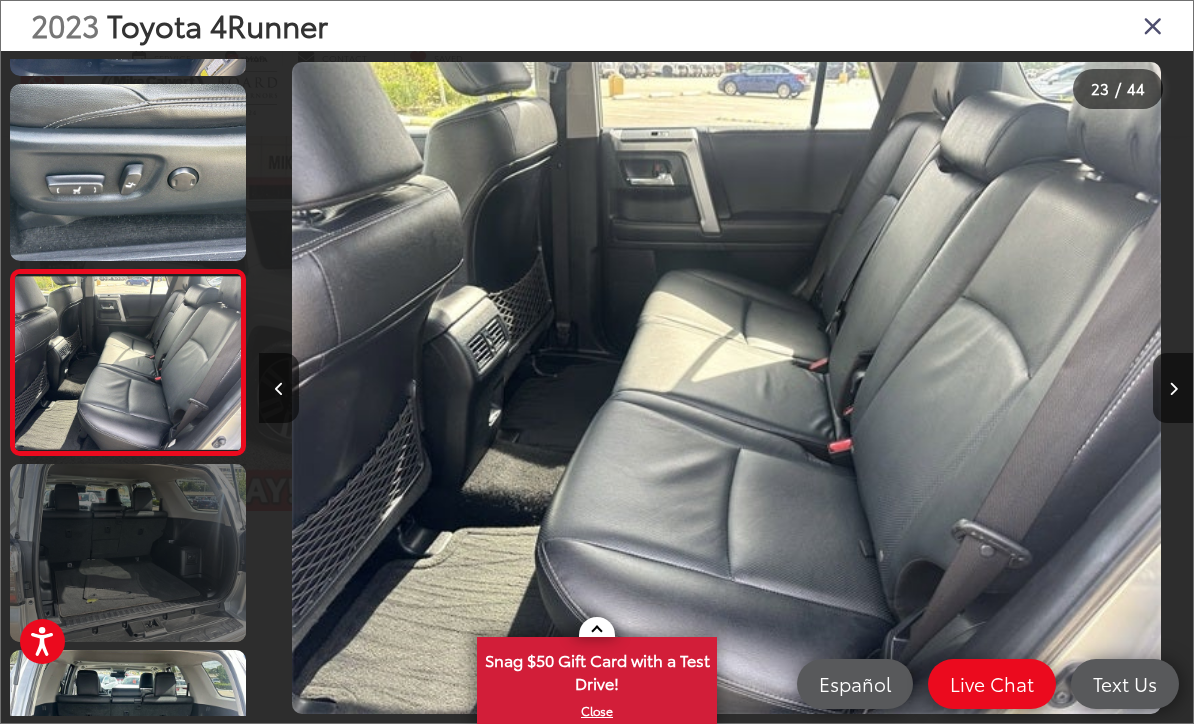 click at bounding box center (128, 552) 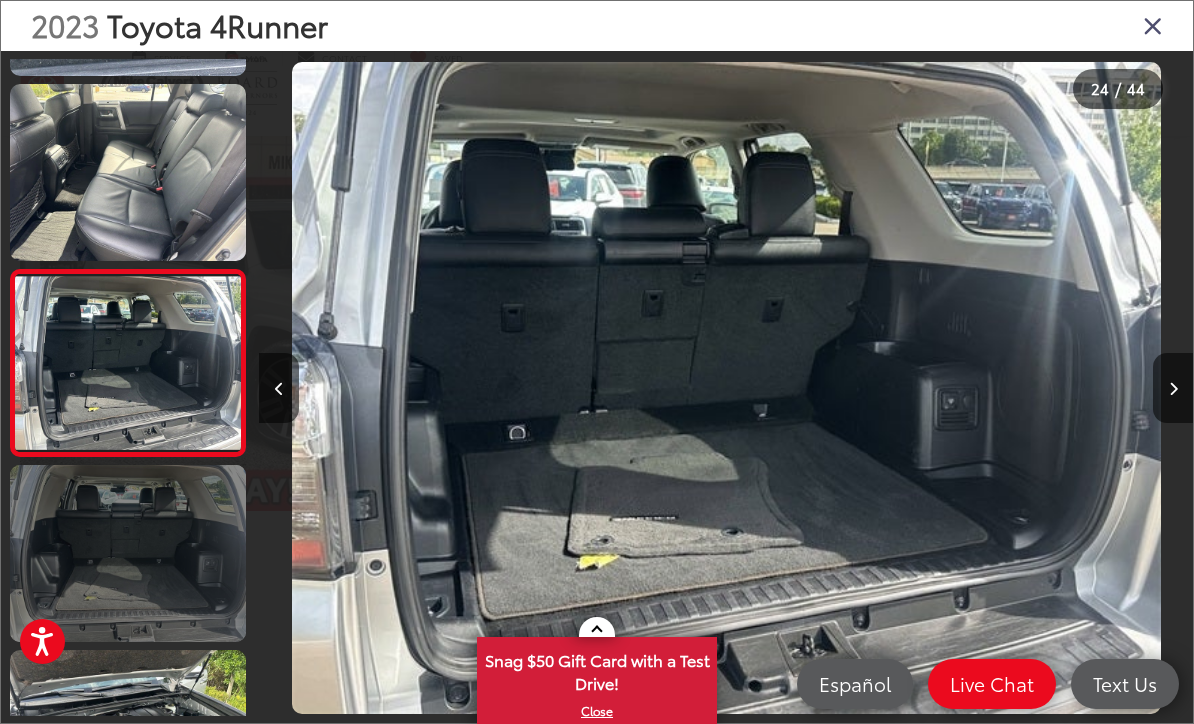 click at bounding box center (128, 553) 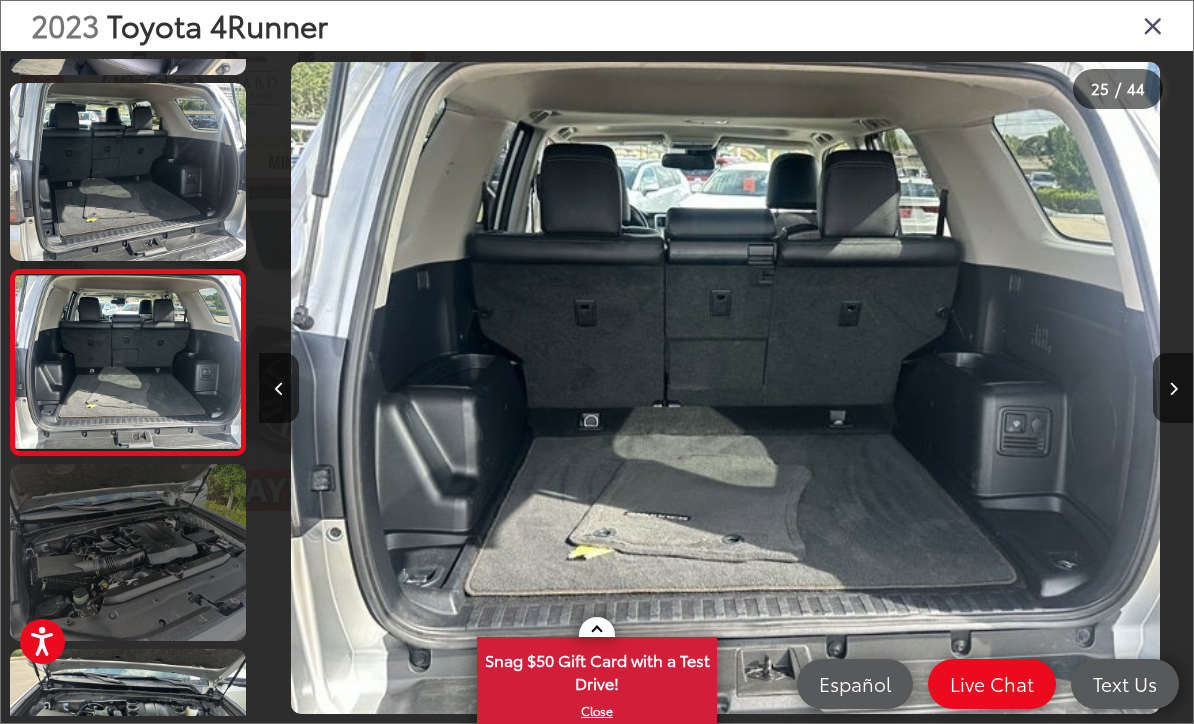 click at bounding box center (128, 552) 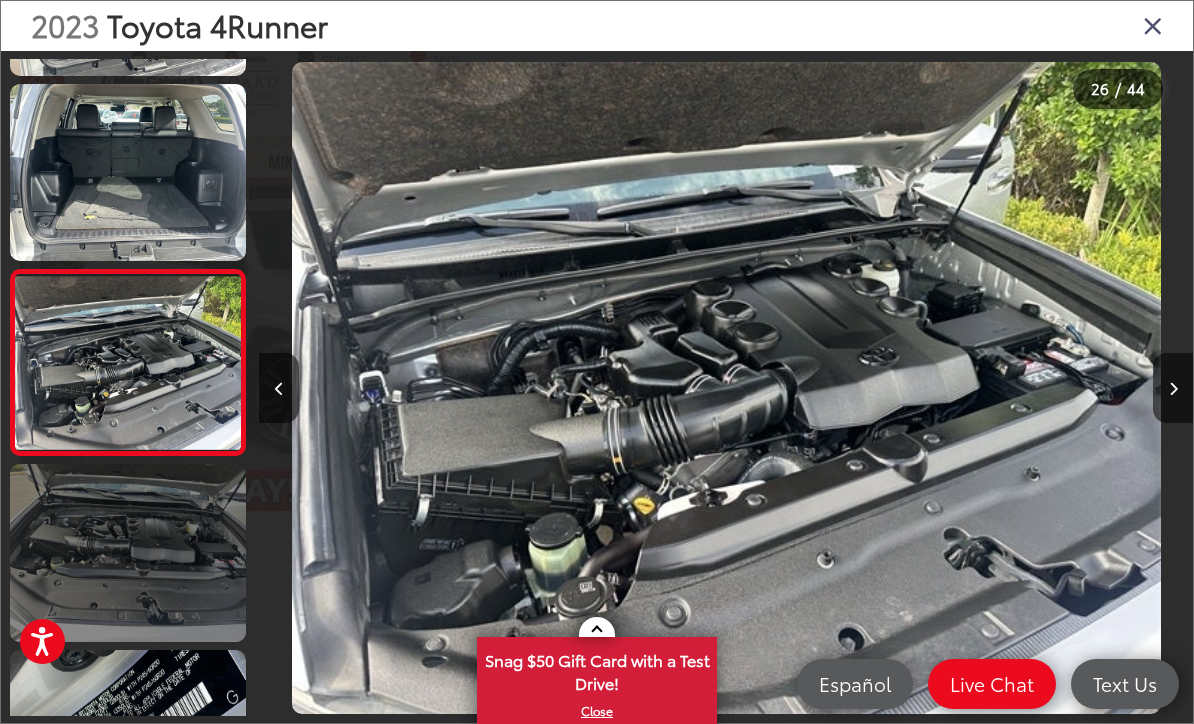 click at bounding box center (128, 552) 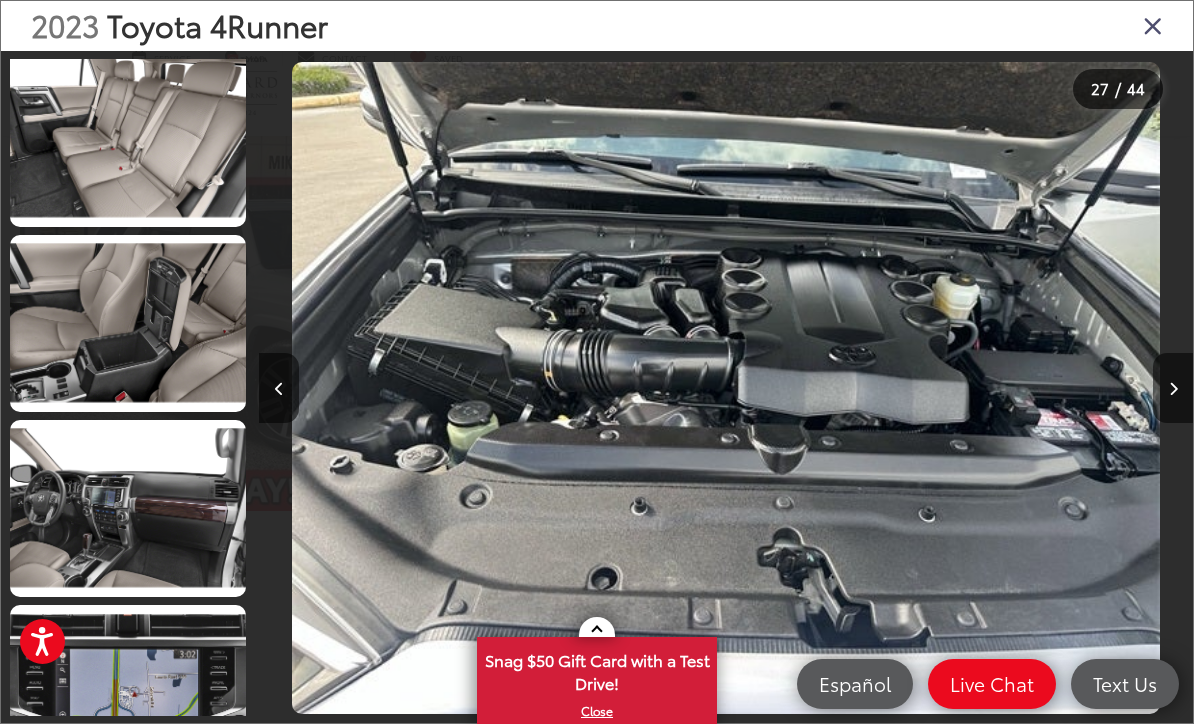 click at bounding box center (1076, 388) 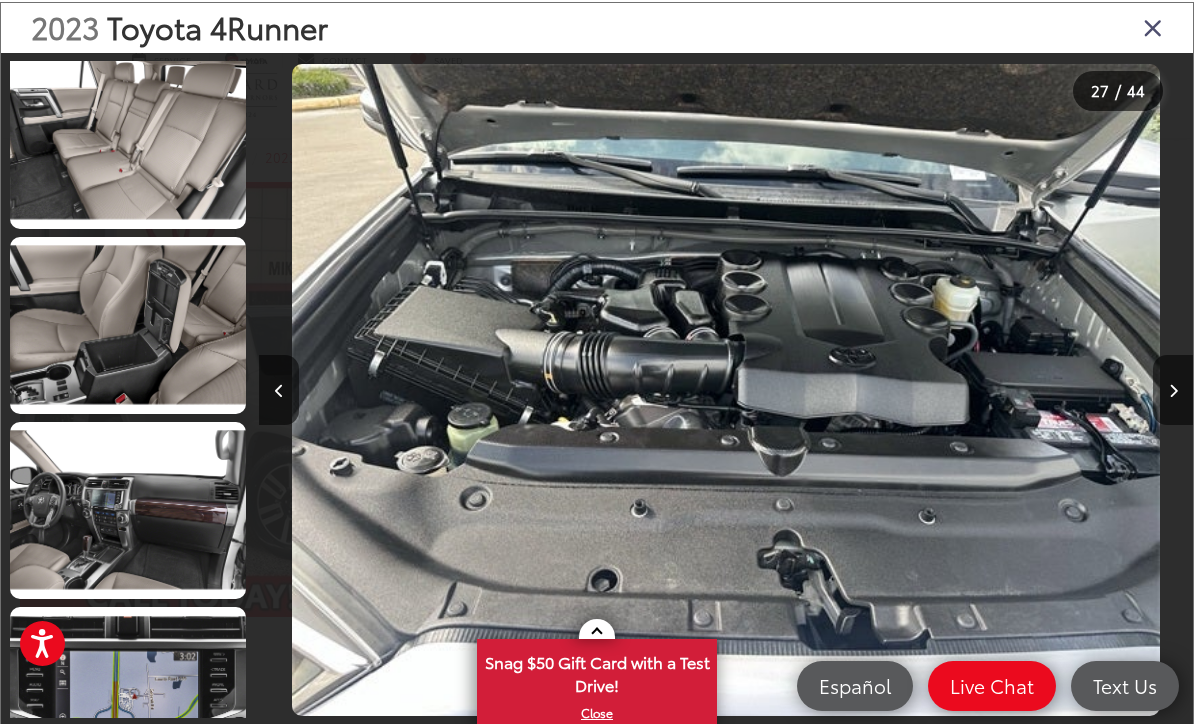 click at bounding box center [1153, 25] 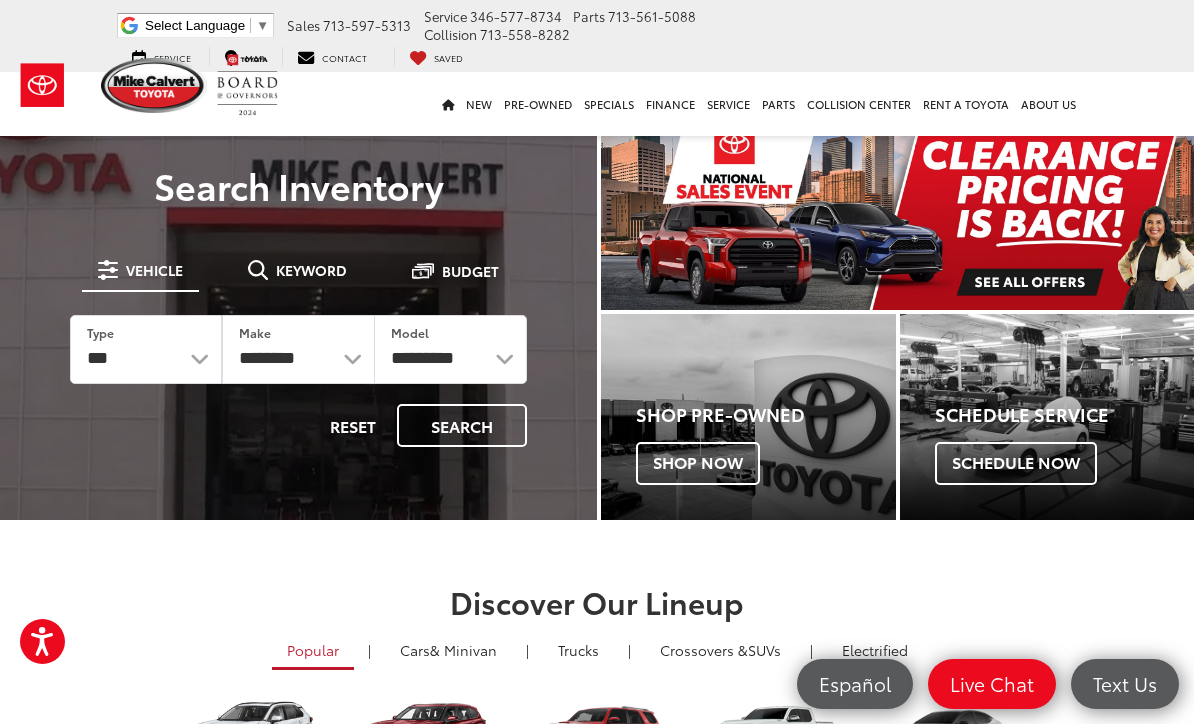 scroll, scrollTop: 0, scrollLeft: 0, axis: both 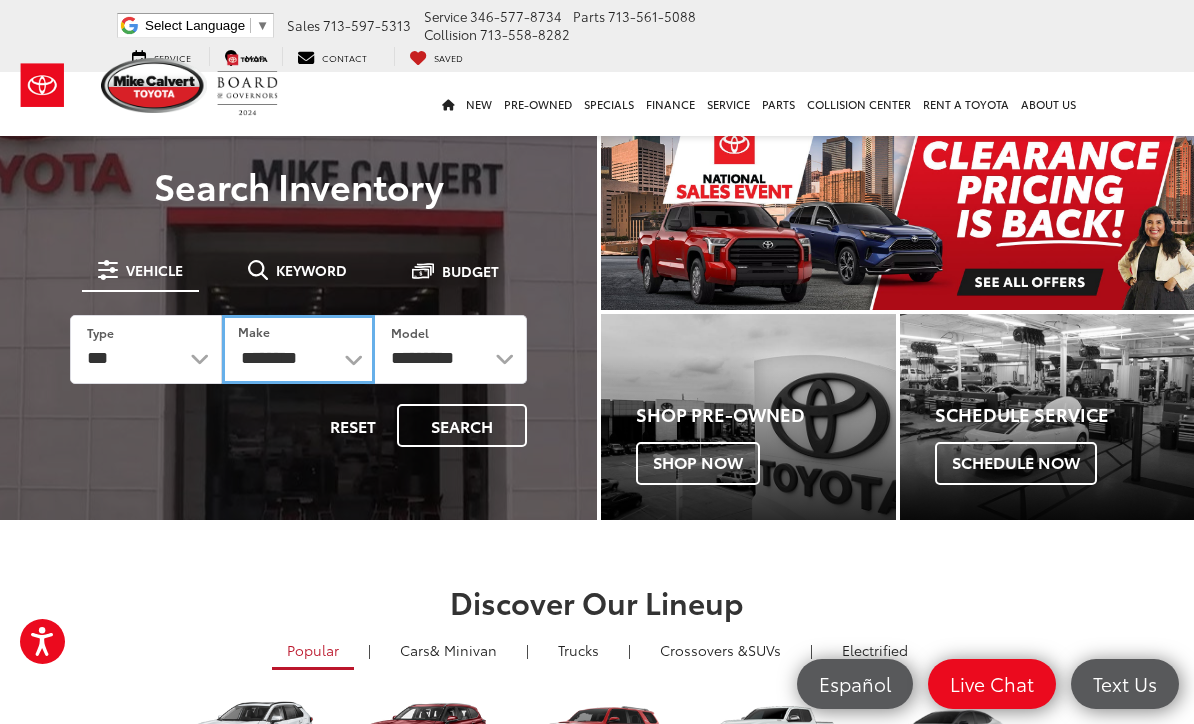 click on "**********" at bounding box center (298, 349) 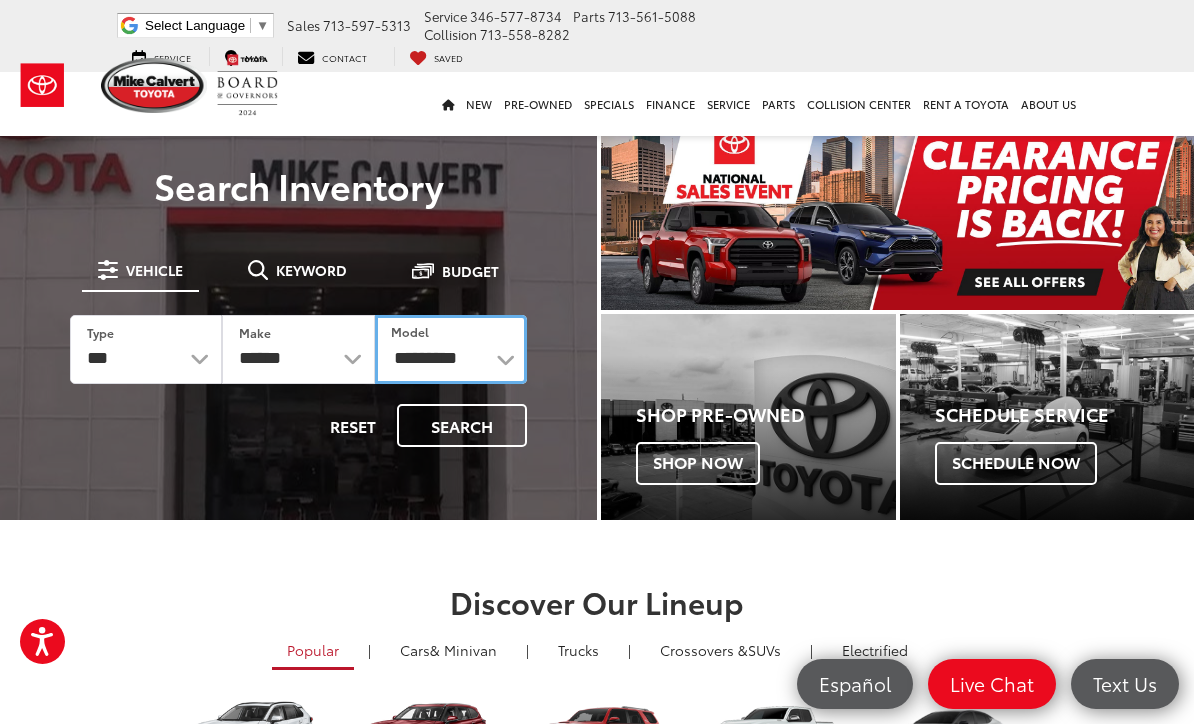 click on "**********" at bounding box center [451, 349] 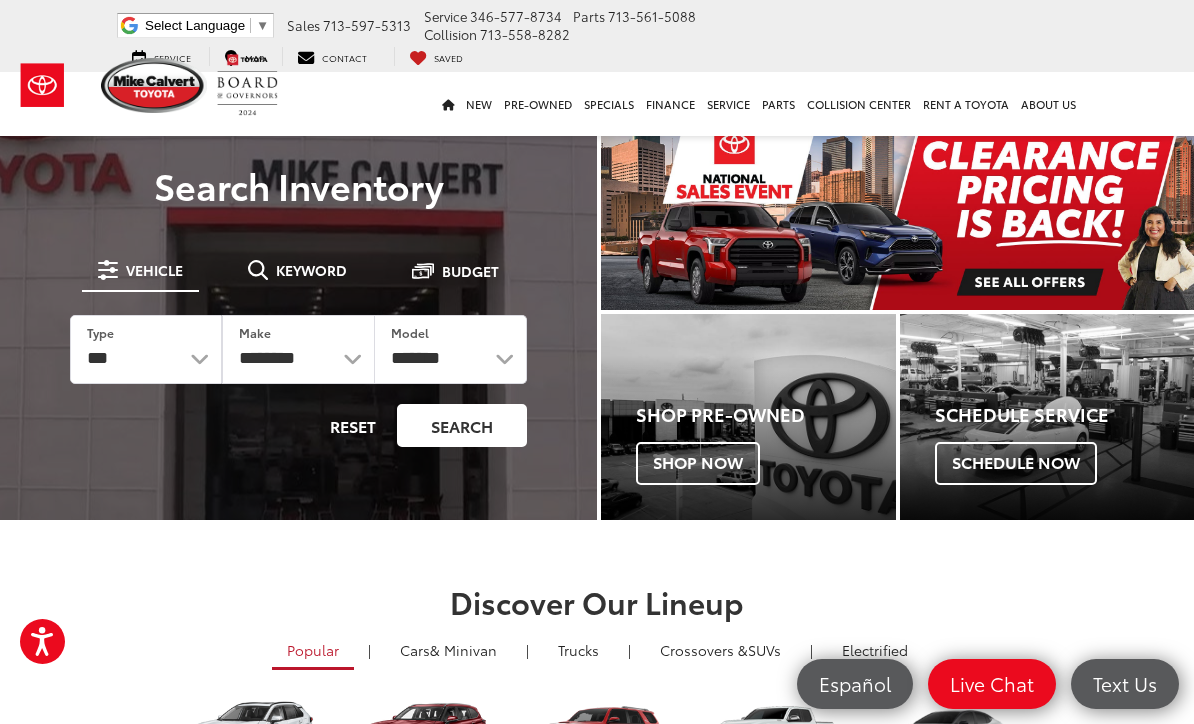 click on "Search" at bounding box center (462, 425) 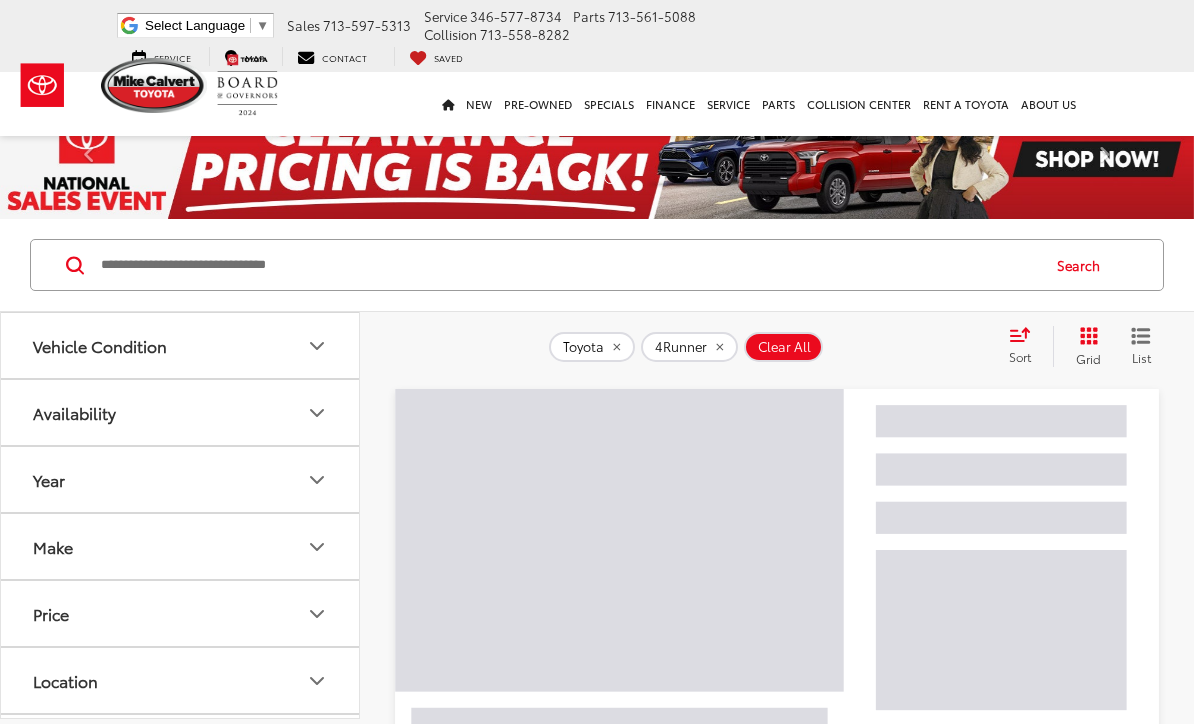 scroll, scrollTop: 0, scrollLeft: 0, axis: both 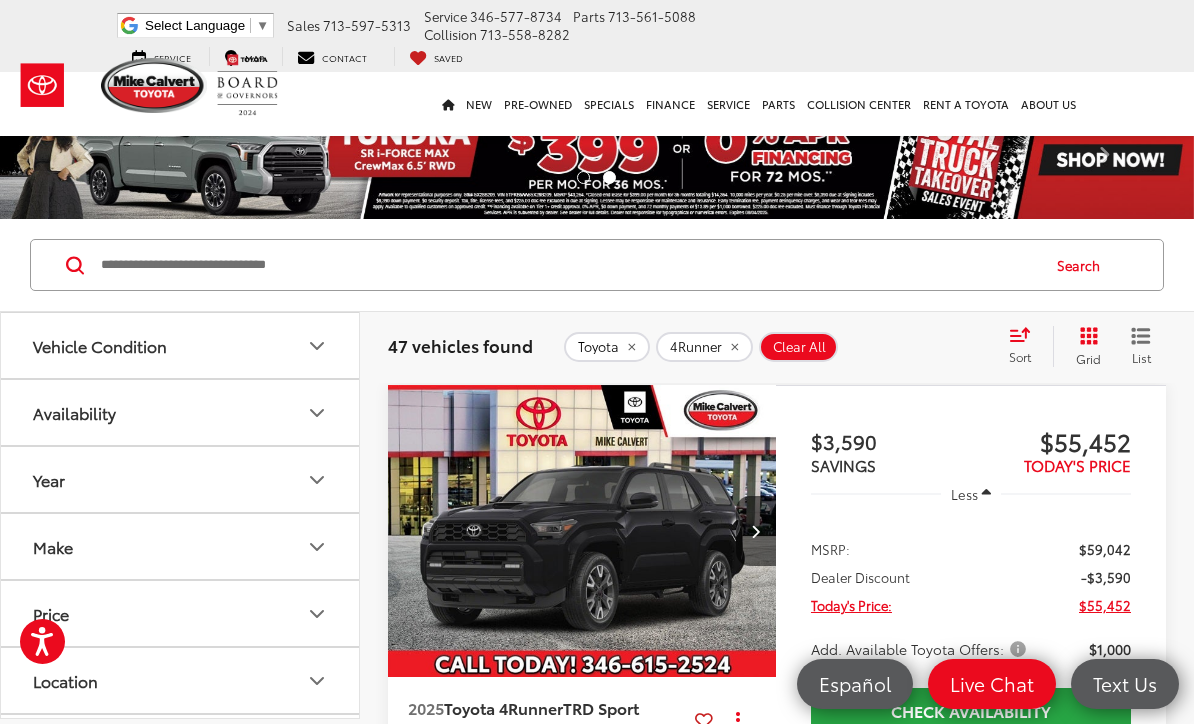 click on "47 vehicles found" at bounding box center [460, 345] 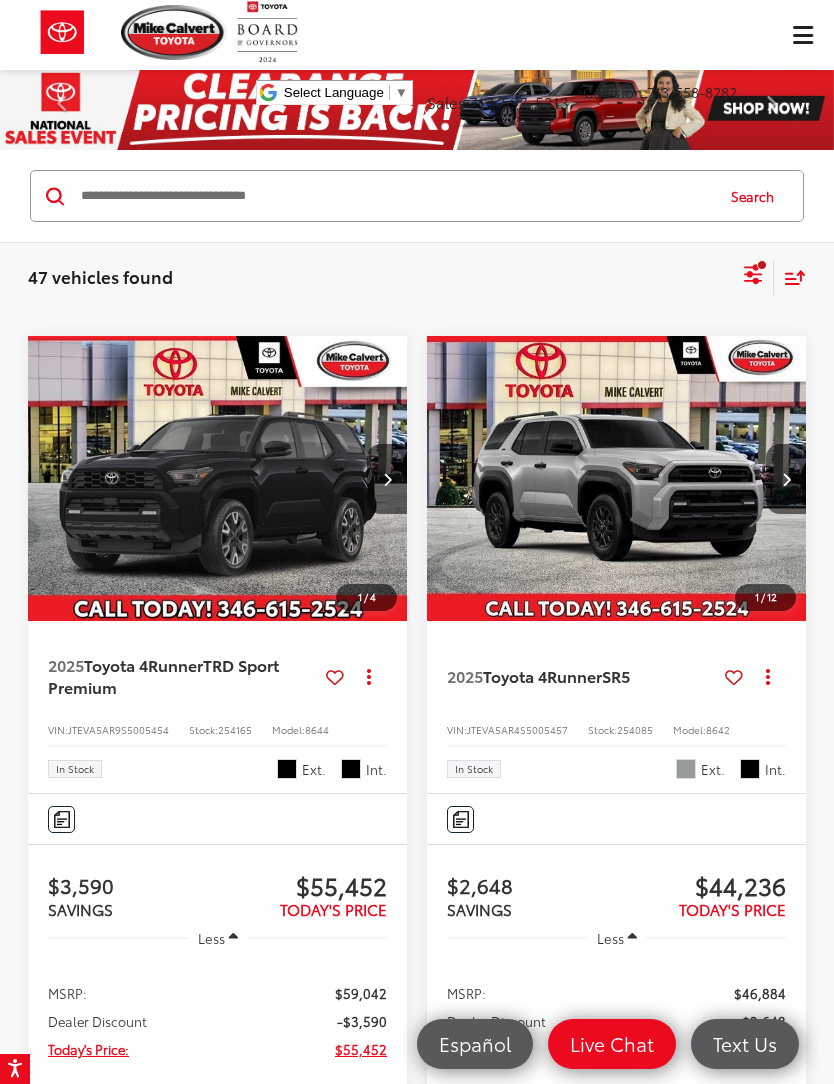 scroll, scrollTop: 0, scrollLeft: 0, axis: both 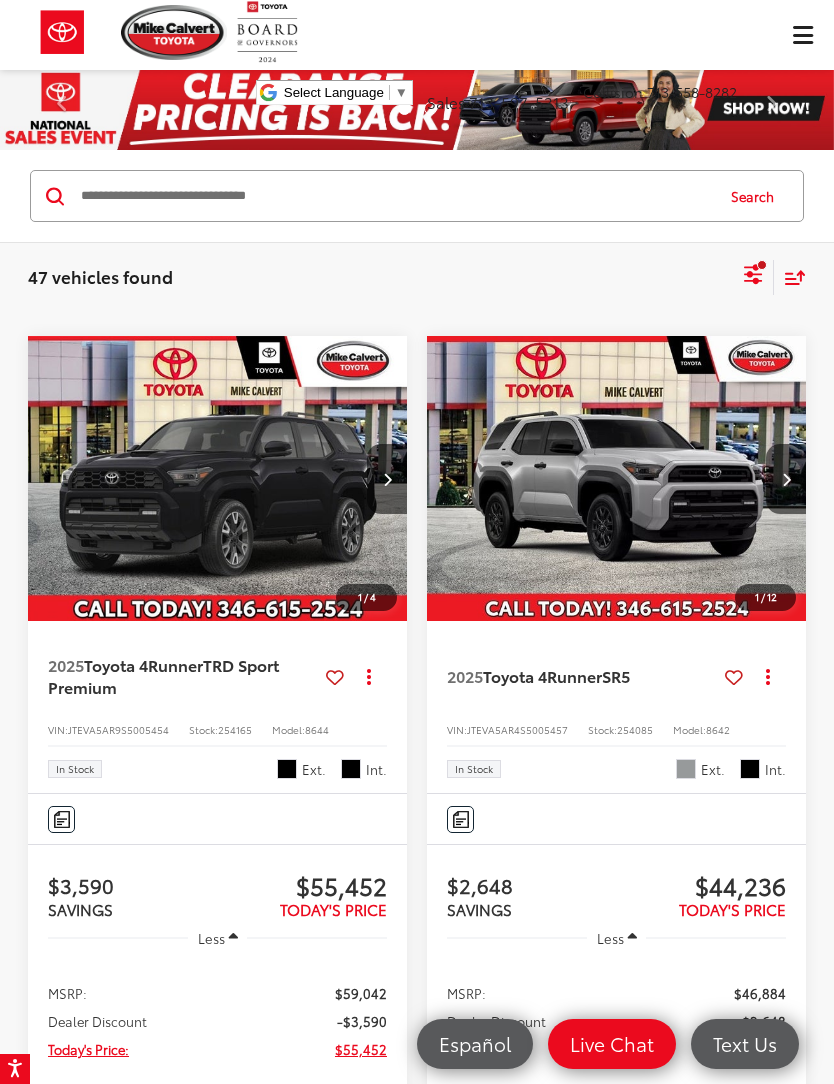 click at bounding box center [753, 277] 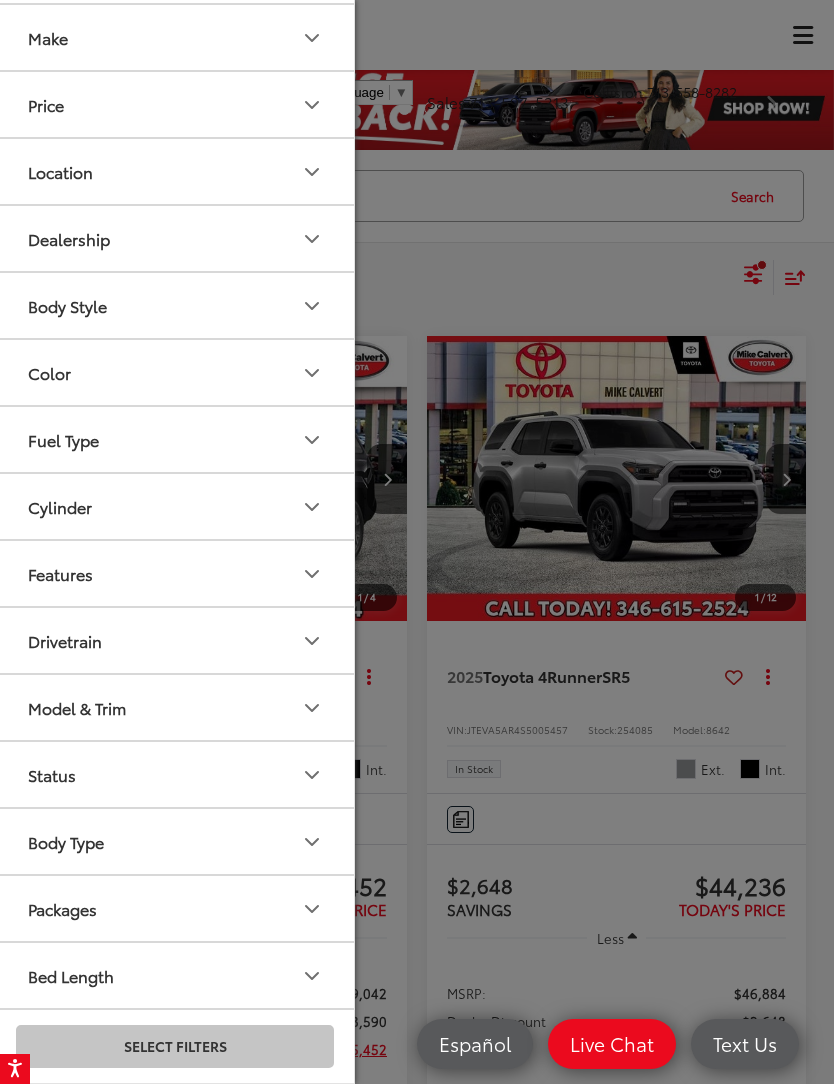 scroll, scrollTop: 310, scrollLeft: 0, axis: vertical 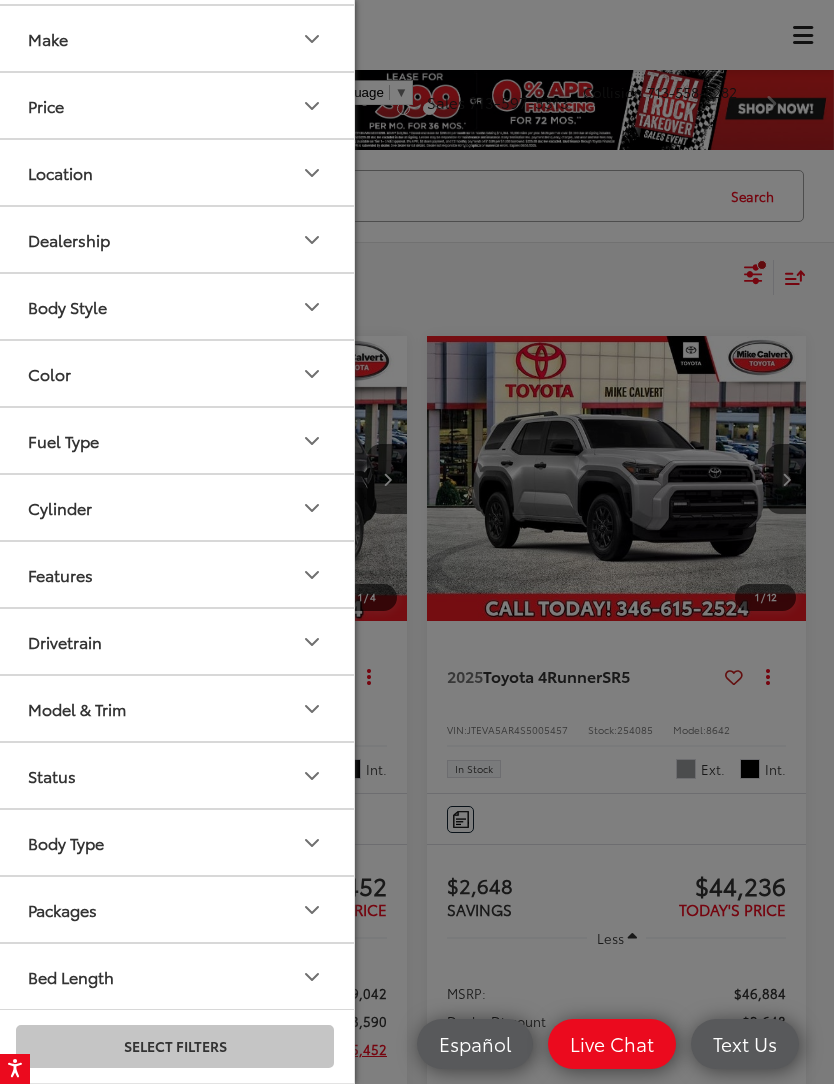 click on "Model & Trim" at bounding box center [176, 708] 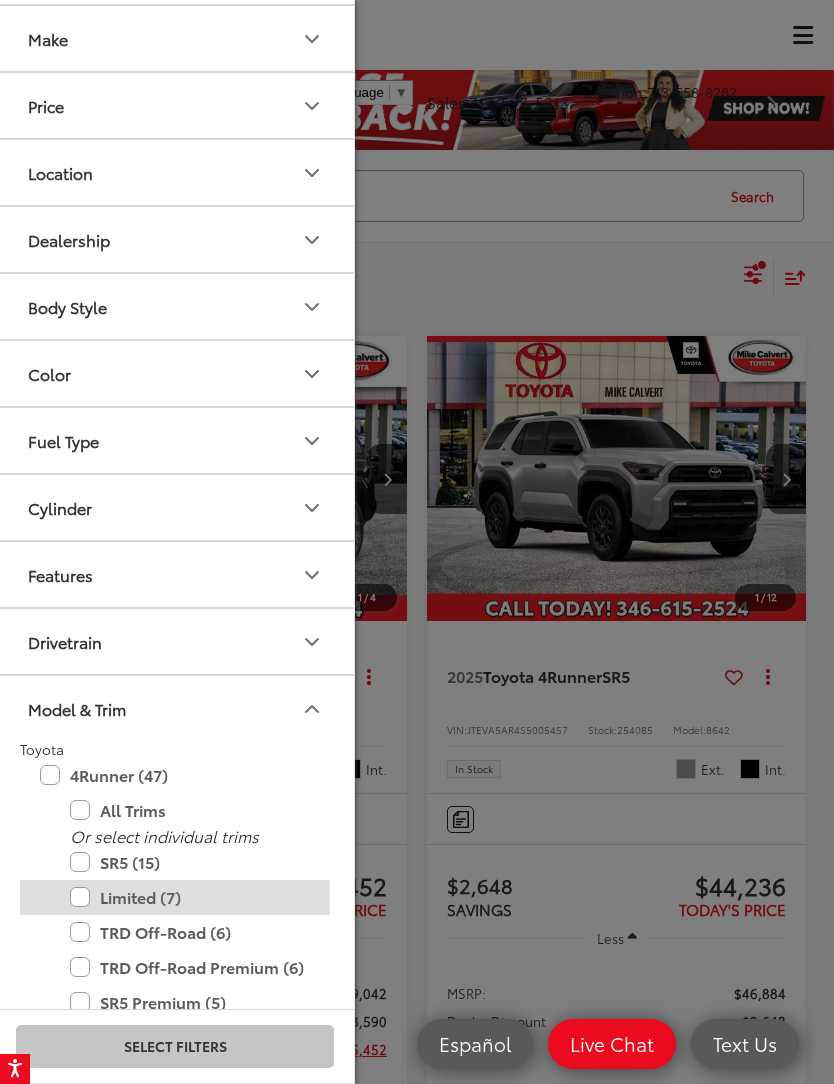 click on "Limited (7)" at bounding box center (190, 897) 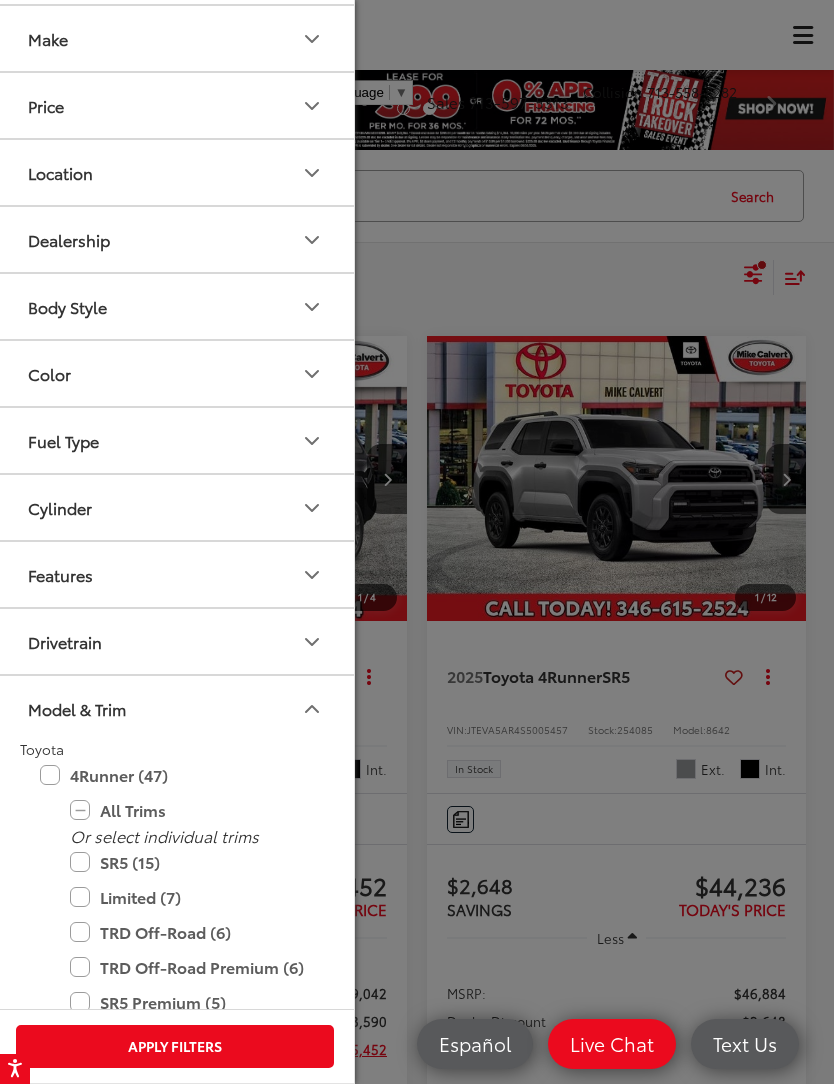 click 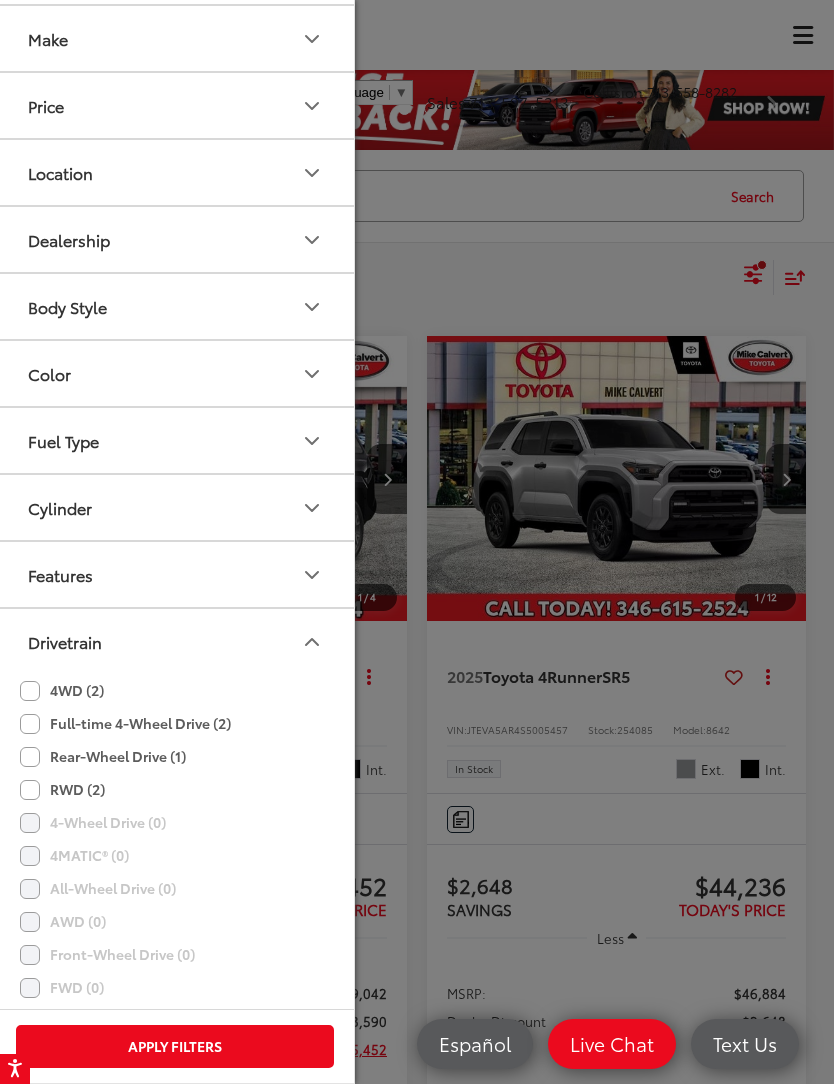 click on "4WD (2)" 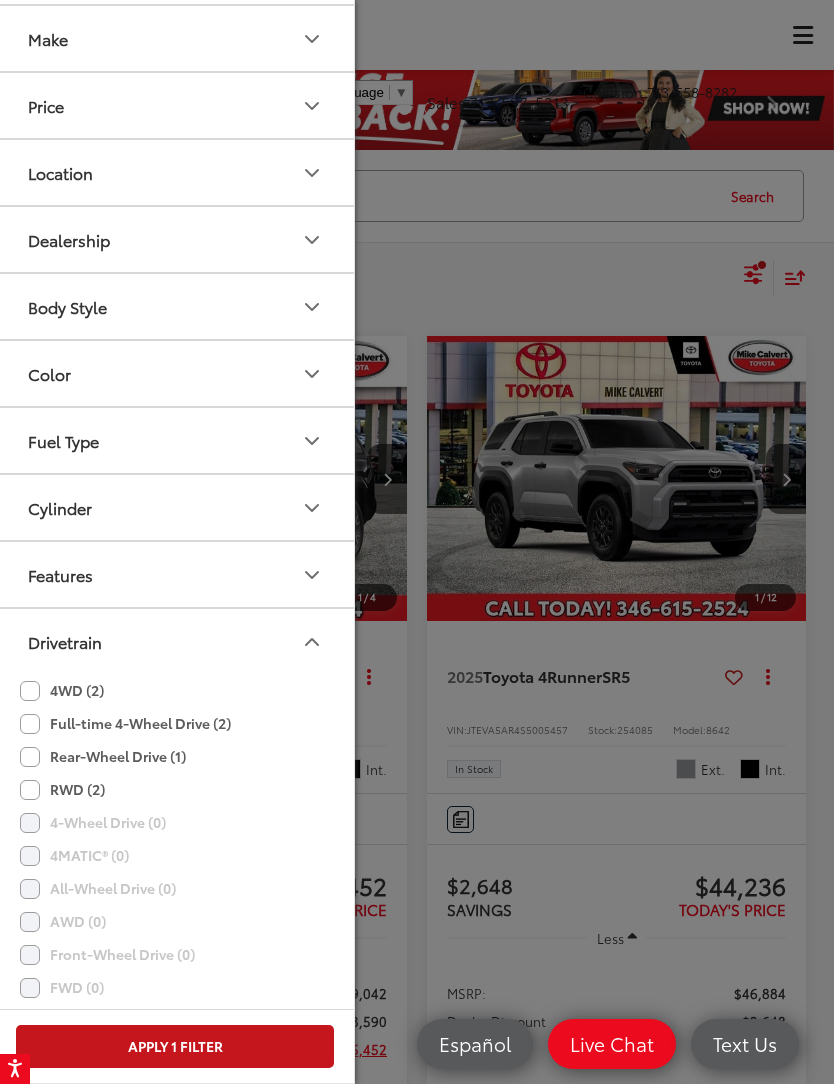 click on "Apply 1 Filter" at bounding box center (175, 1046) 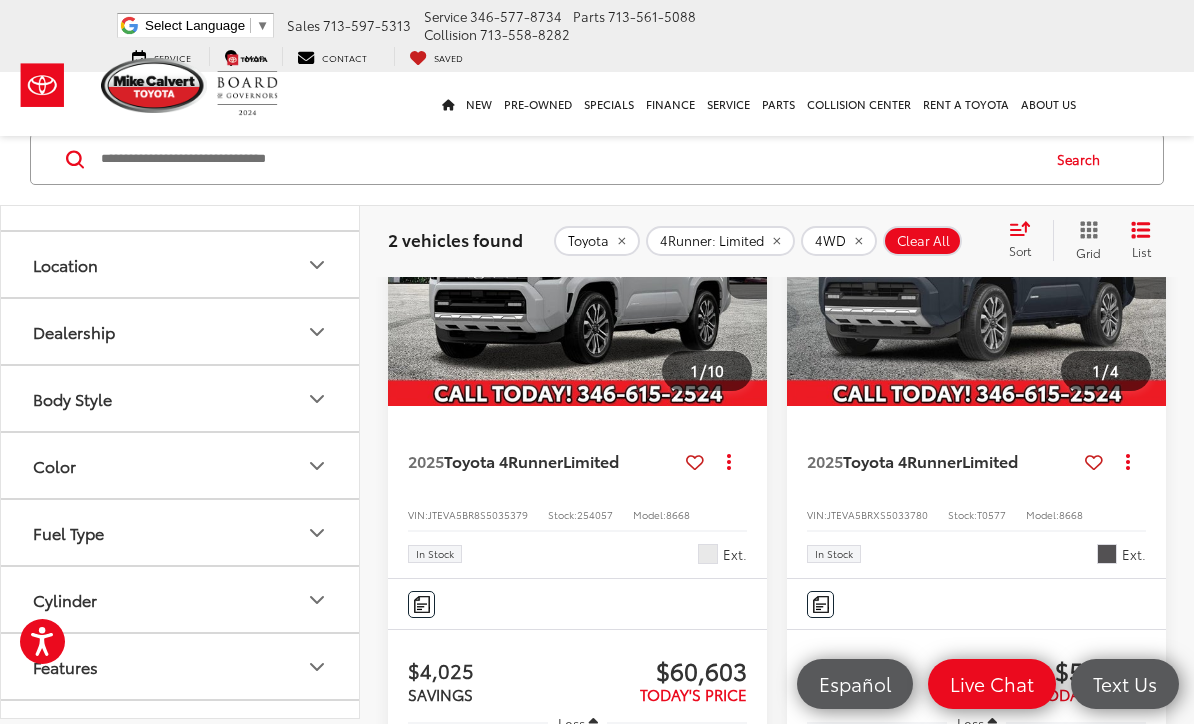 scroll, scrollTop: 263, scrollLeft: 0, axis: vertical 